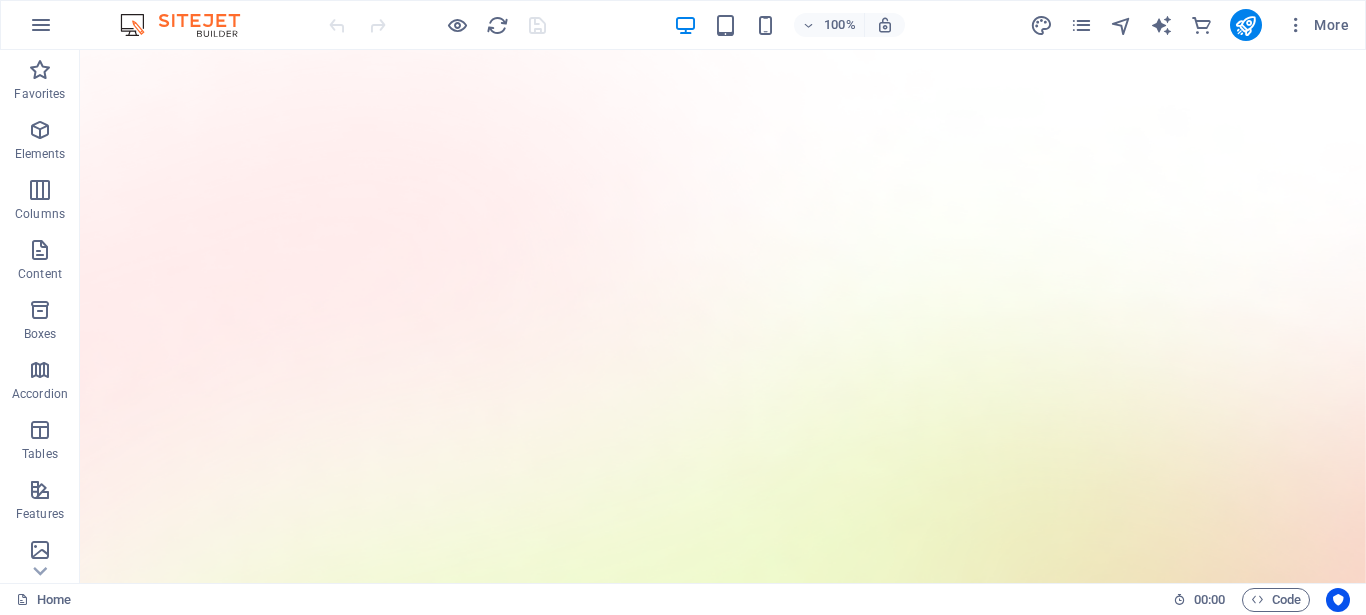 scroll, scrollTop: 0, scrollLeft: 0, axis: both 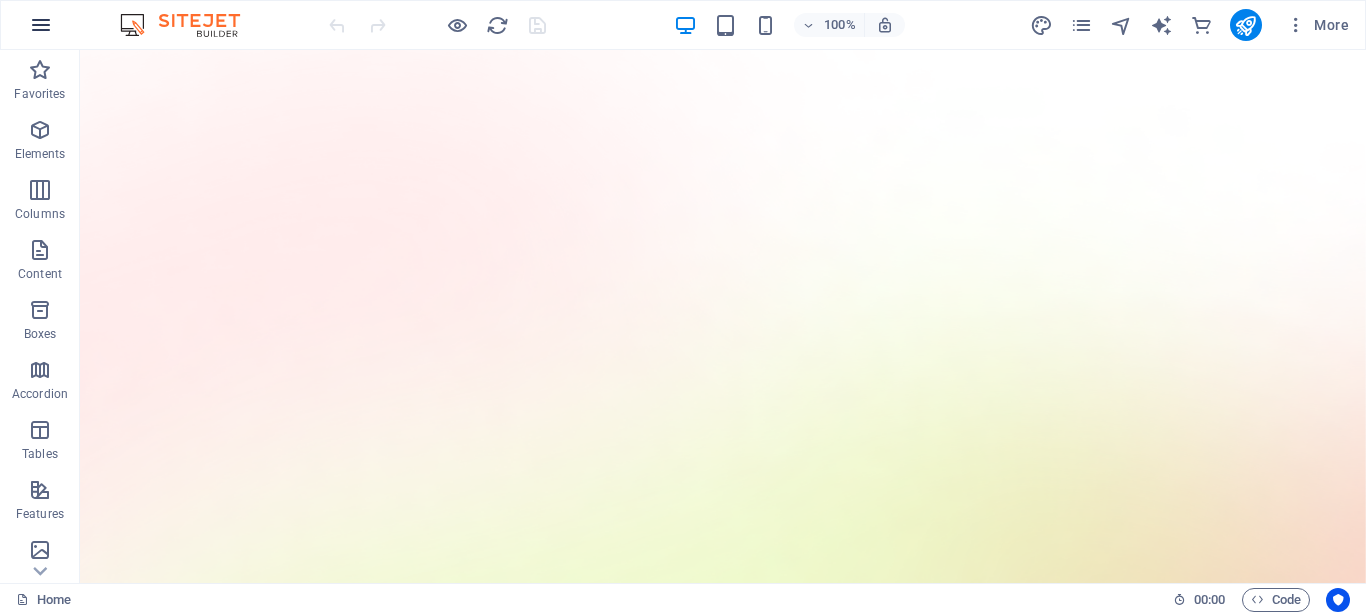 click at bounding box center [41, 25] 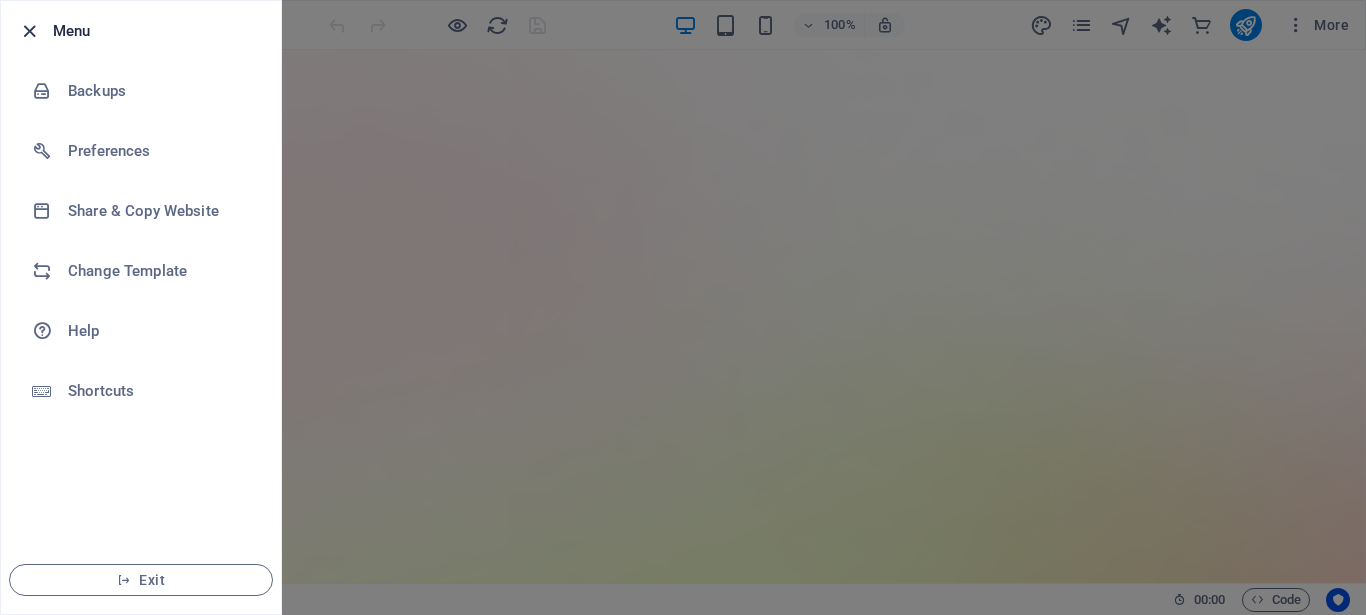 click at bounding box center [29, 31] 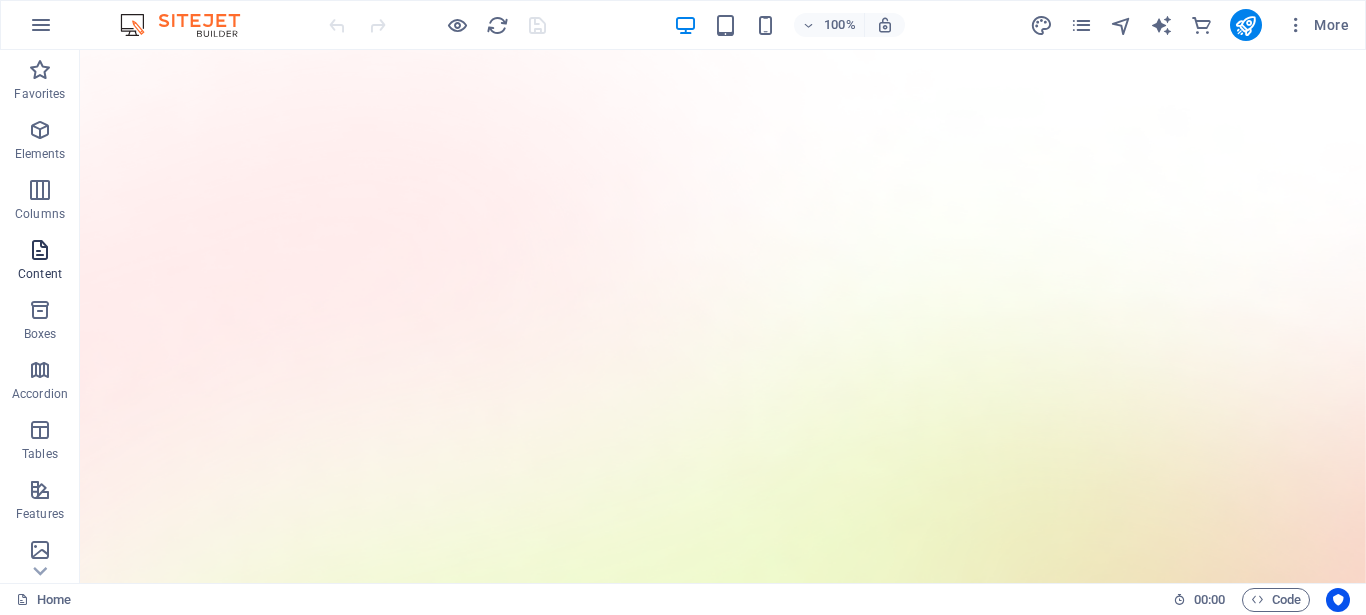 click on "Content" at bounding box center [40, 274] 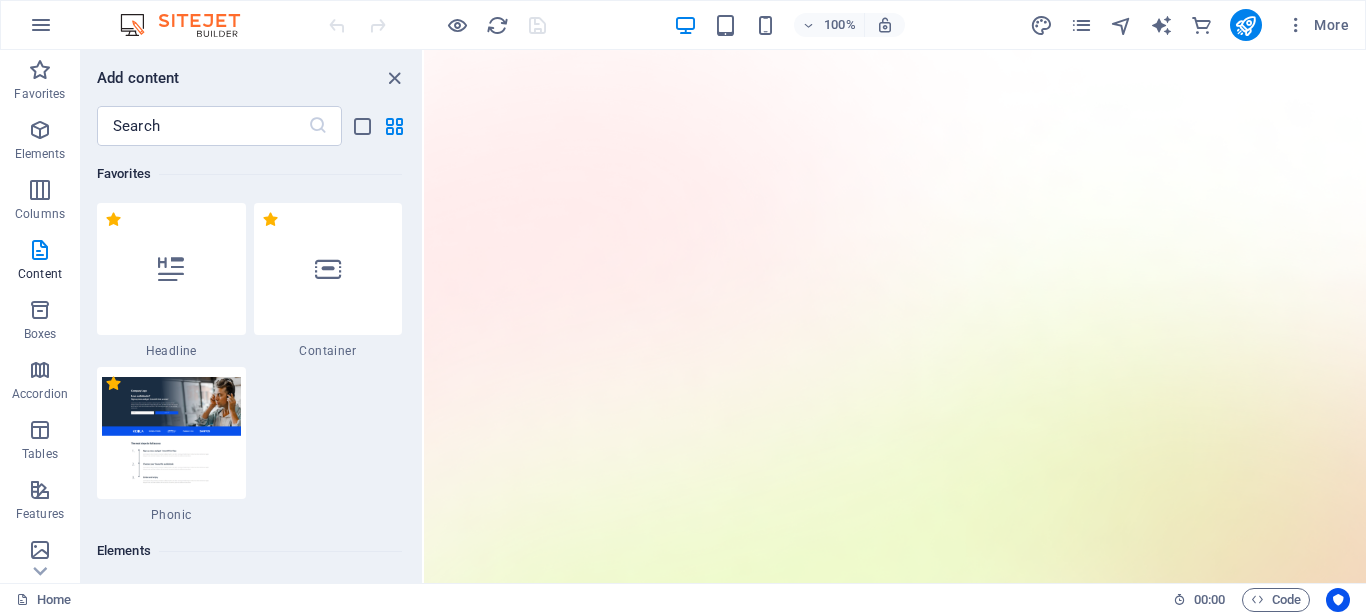 scroll, scrollTop: 849, scrollLeft: 0, axis: vertical 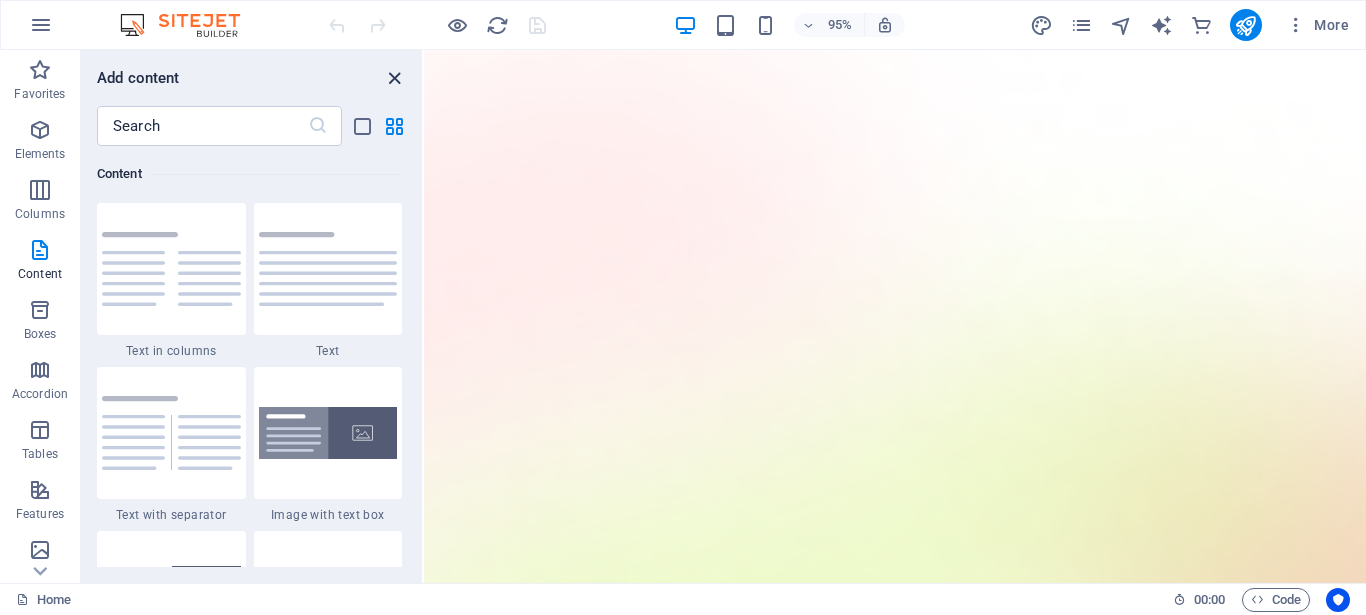 click at bounding box center (394, 78) 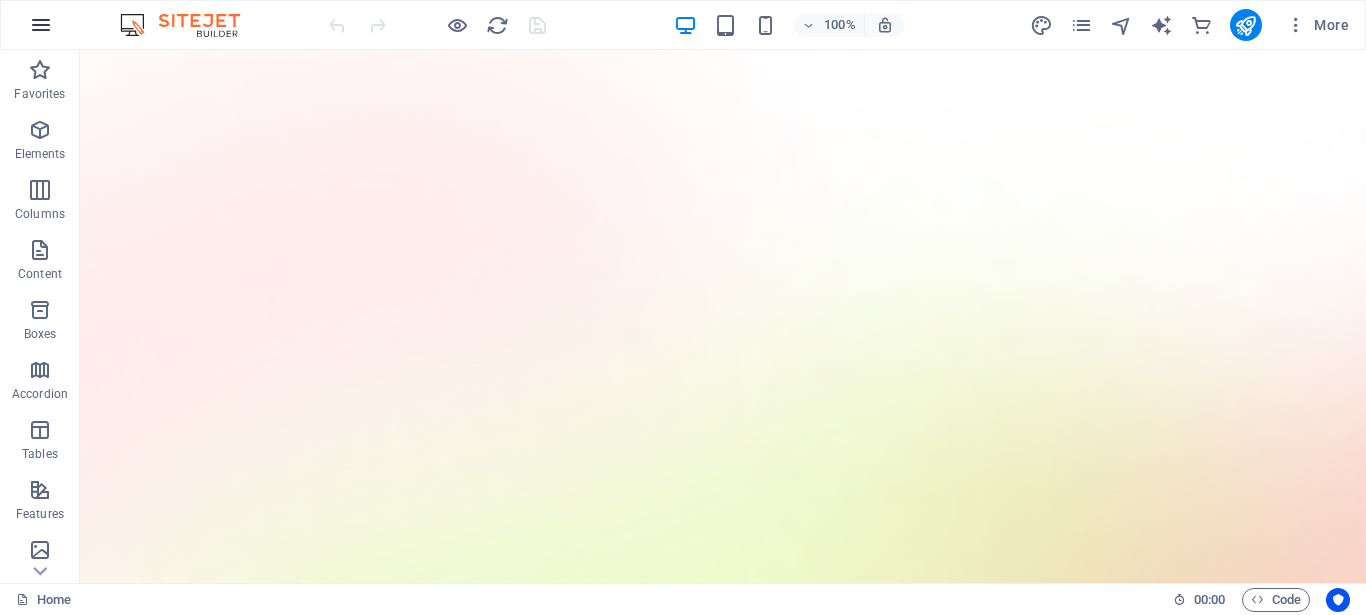 click at bounding box center [41, 25] 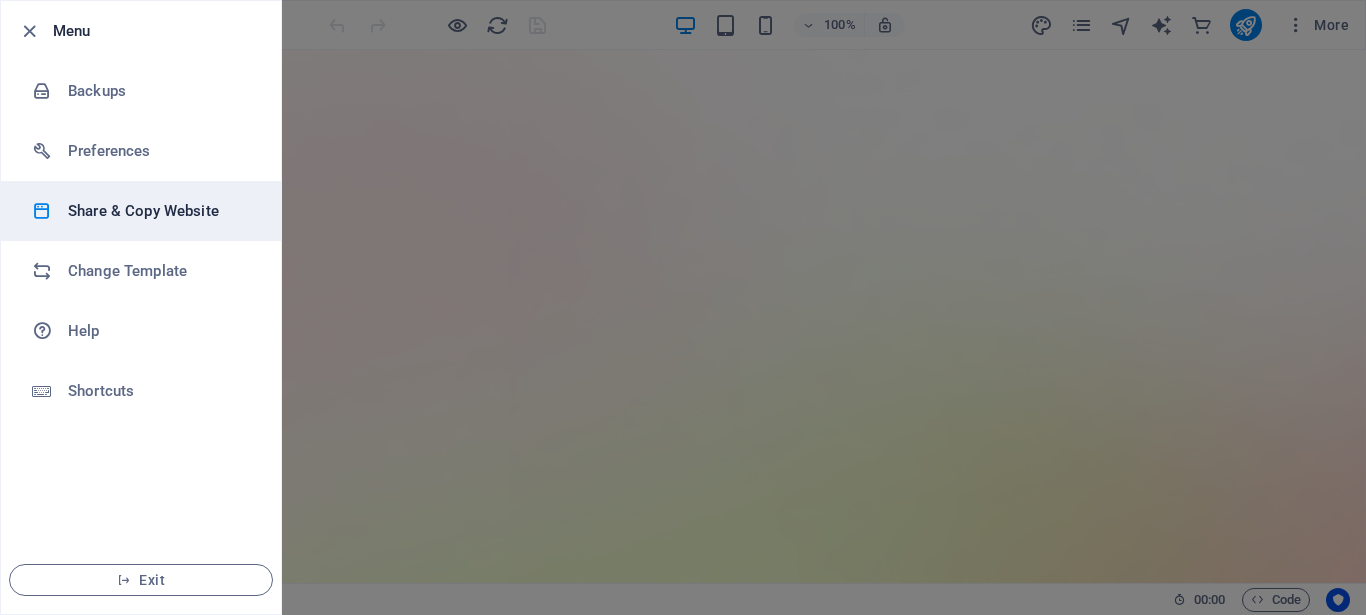 click on "Share & Copy Website" at bounding box center [160, 211] 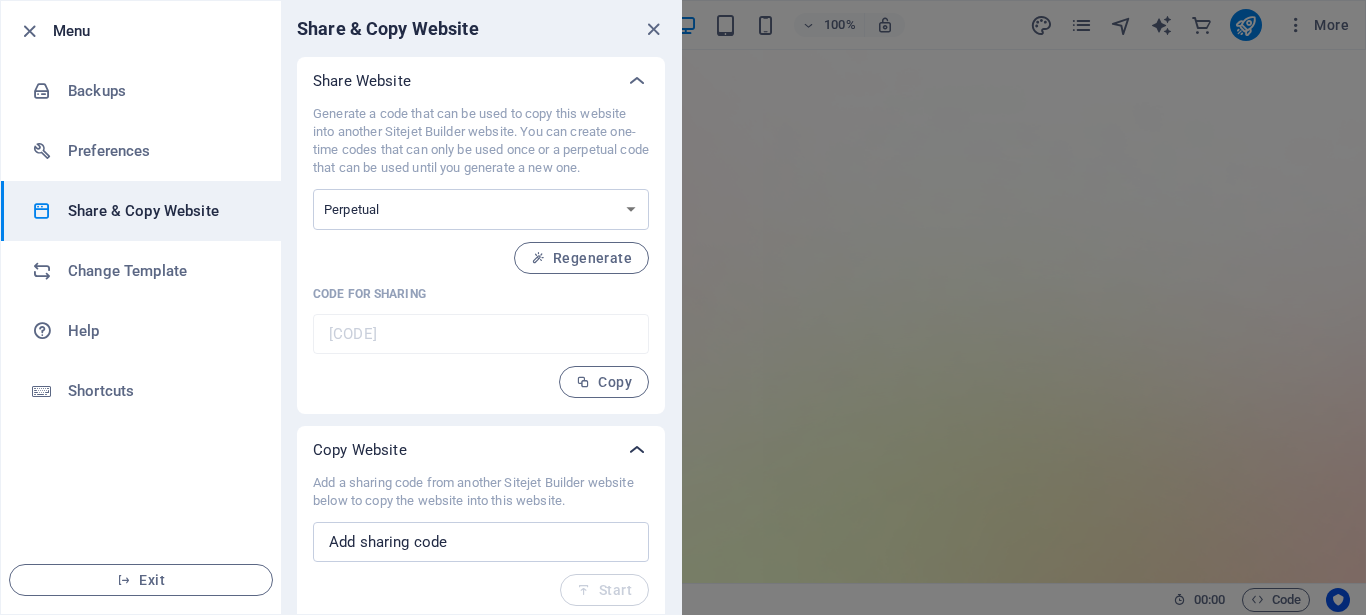 click at bounding box center [637, 450] 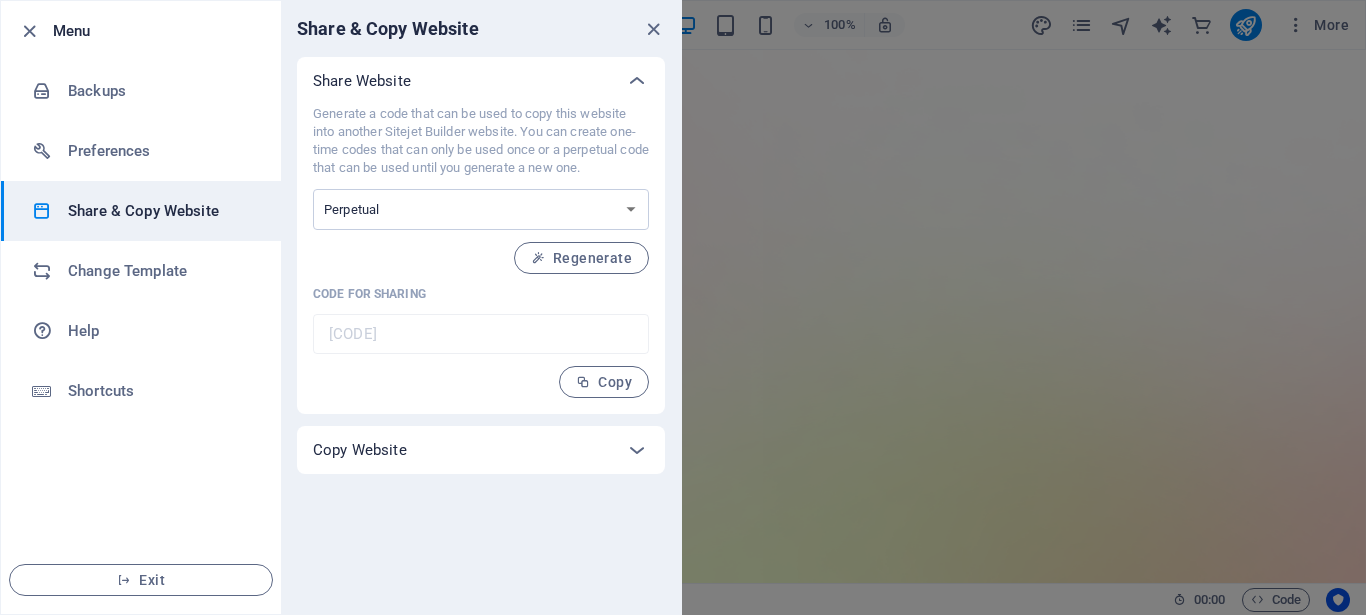 click at bounding box center (683, 307) 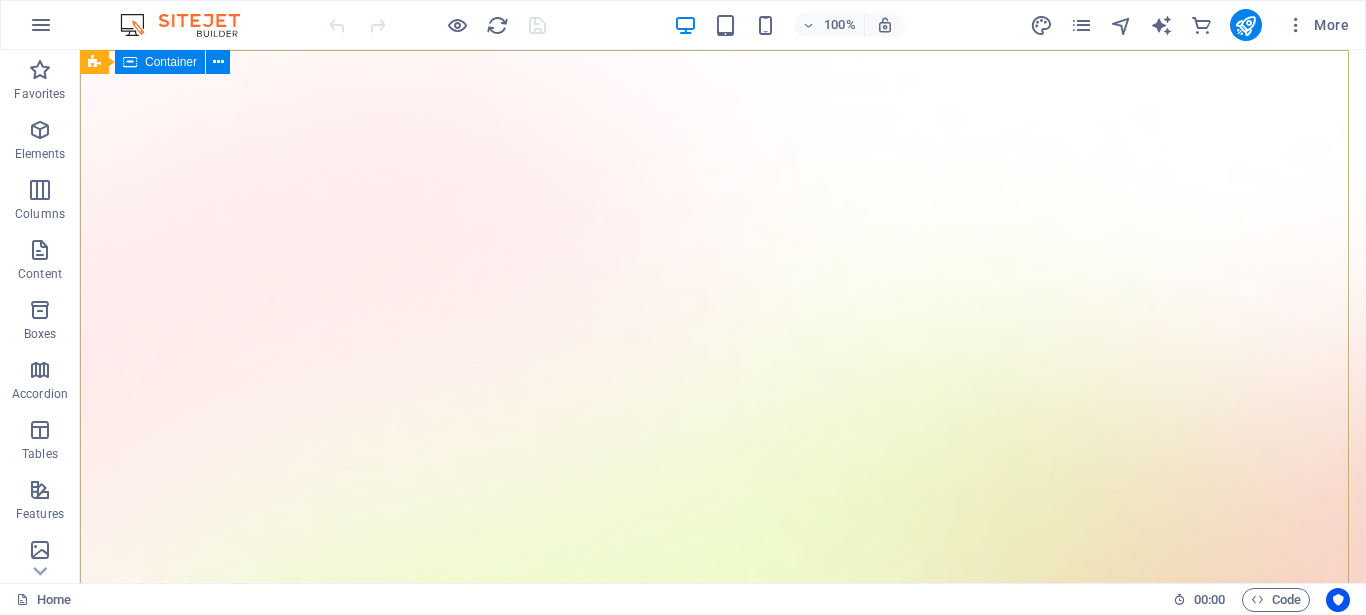 click on "Container" at bounding box center [160, 62] 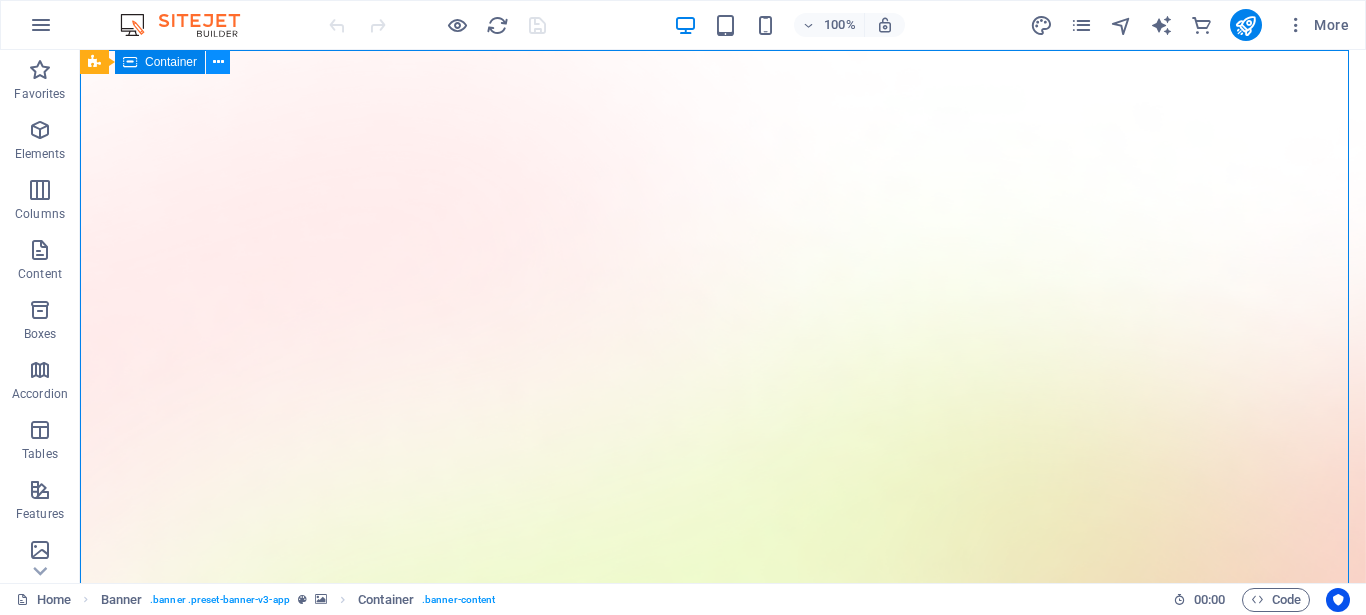 click at bounding box center [218, 62] 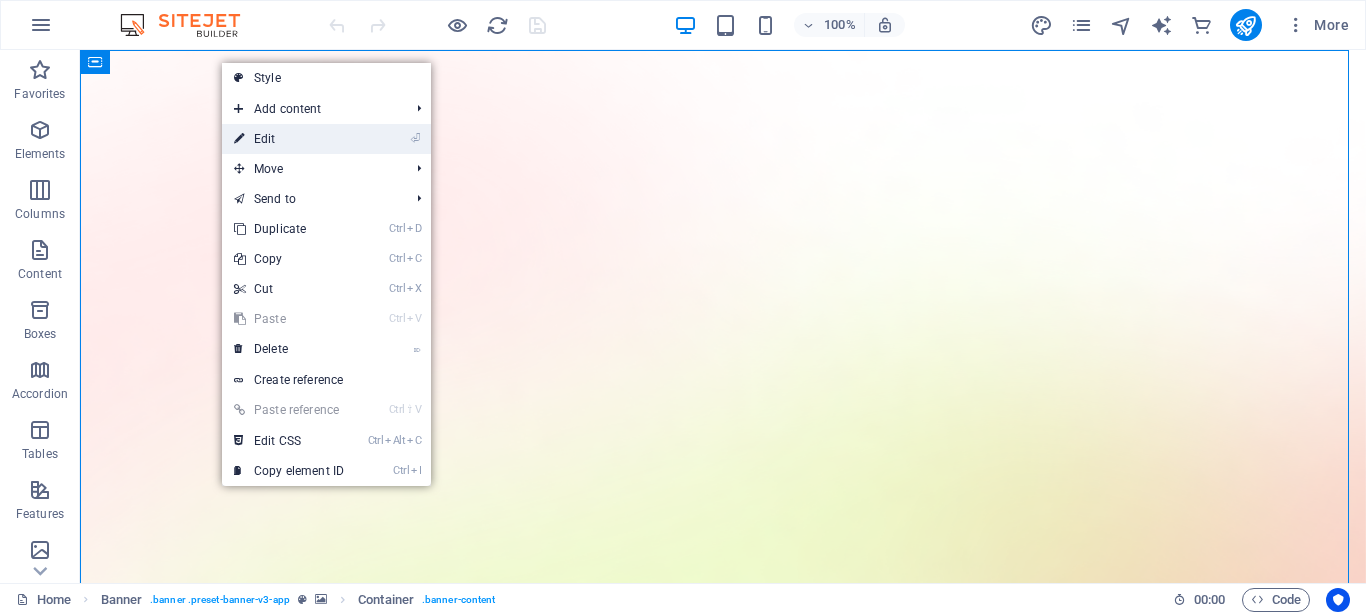 click on "⏎  Edit" at bounding box center [289, 139] 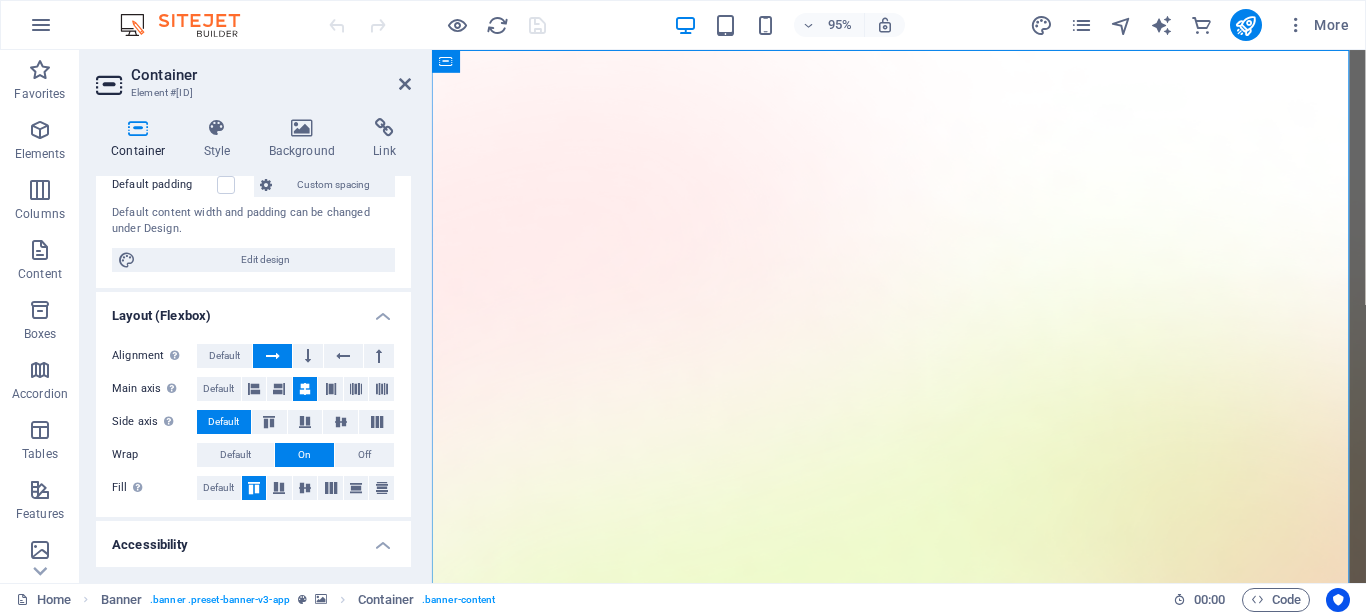 scroll, scrollTop: 173, scrollLeft: 0, axis: vertical 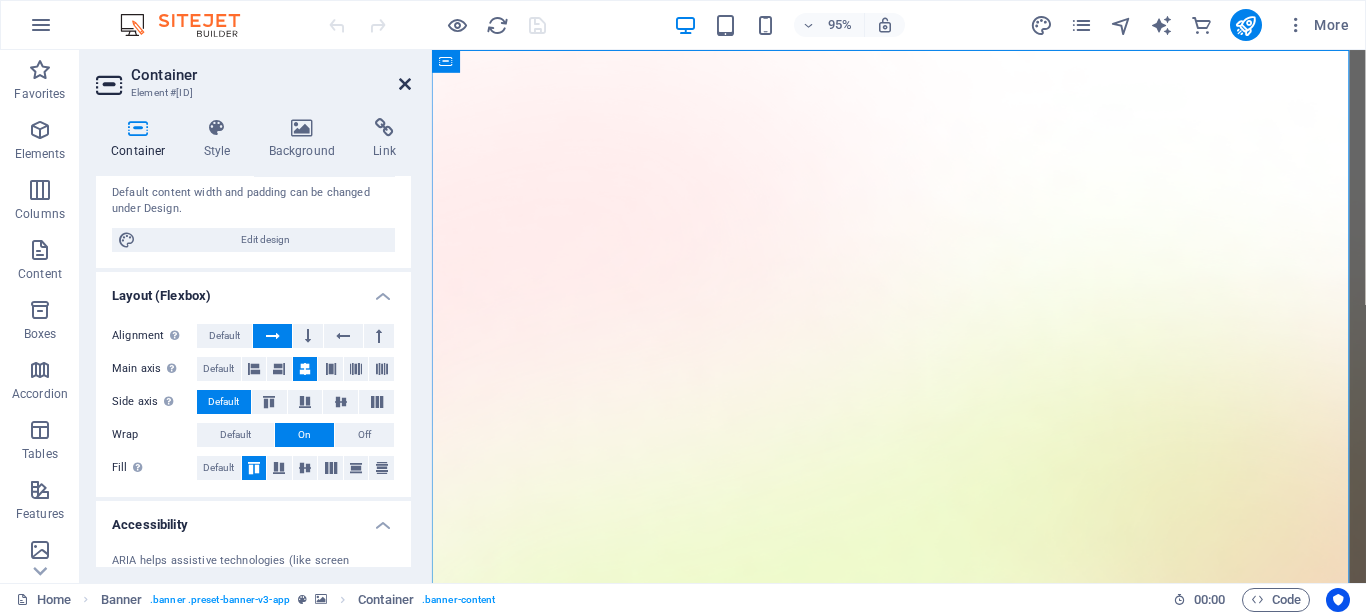 drag, startPoint x: 407, startPoint y: 80, endPoint x: 329, endPoint y: 31, distance: 92.11406 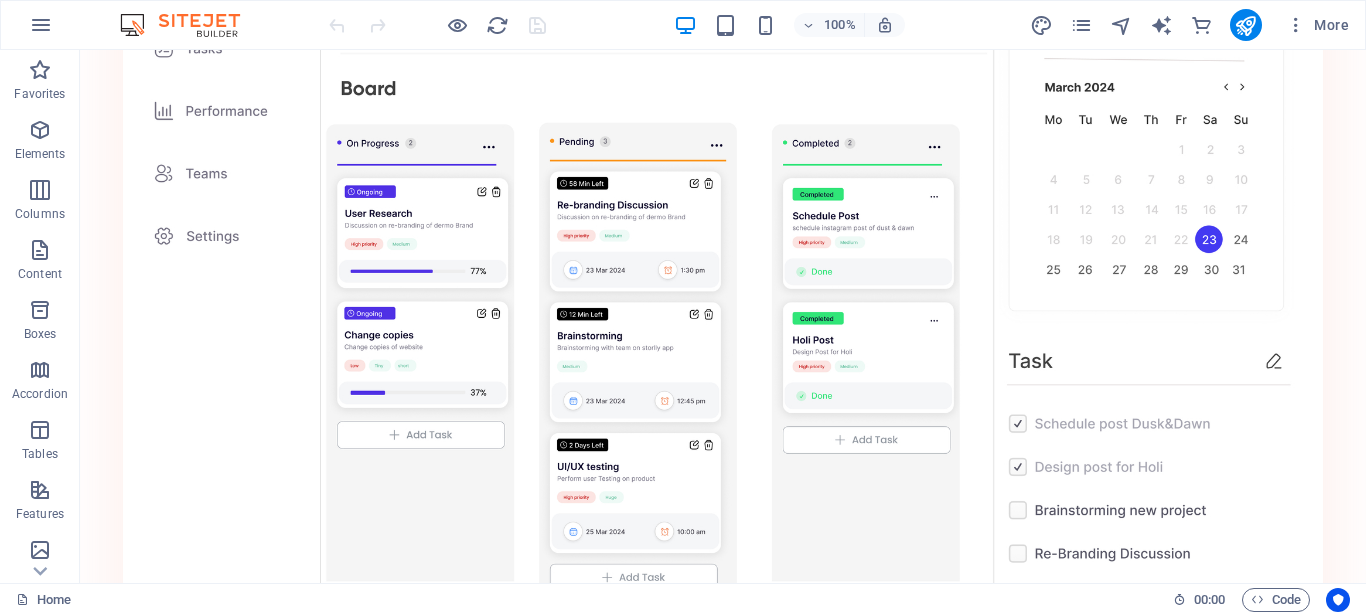 scroll, scrollTop: 0, scrollLeft: 0, axis: both 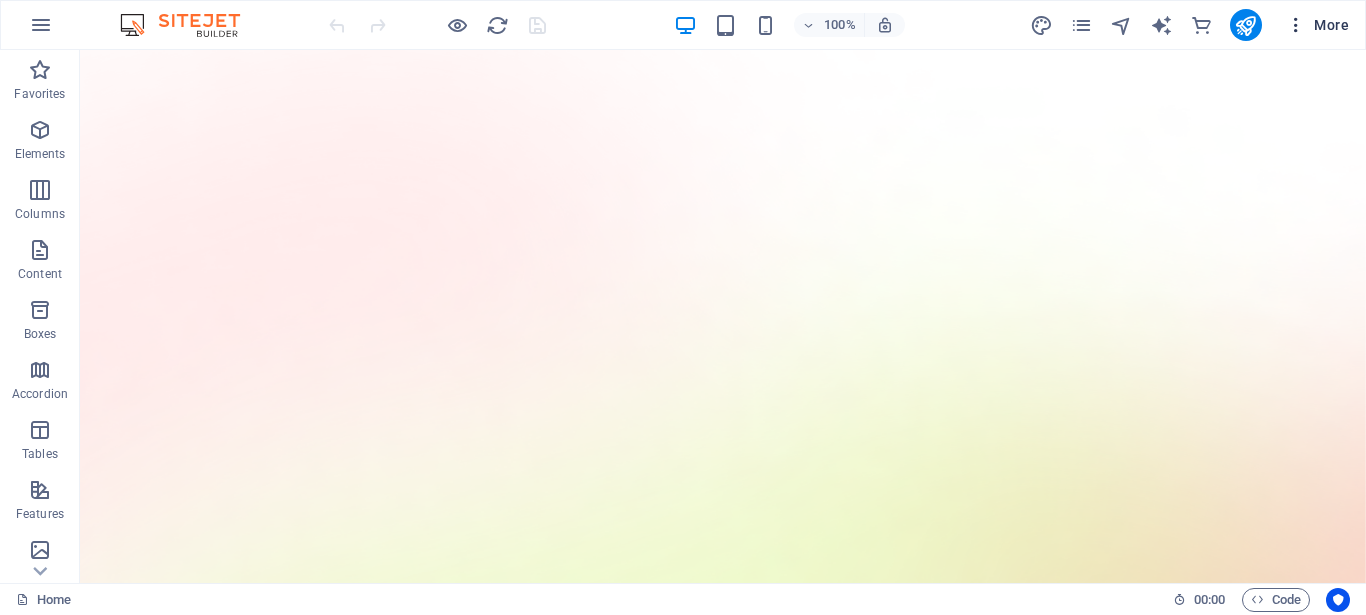 click at bounding box center (1296, 25) 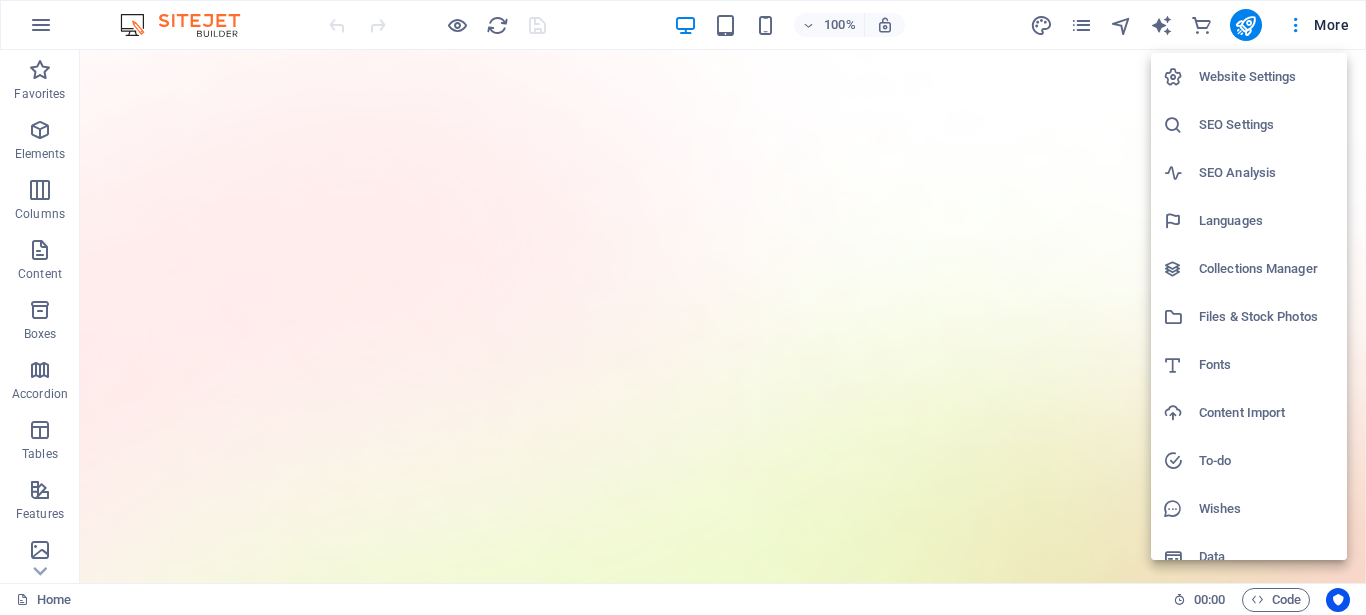 click on "Collections Manager" at bounding box center (1267, 269) 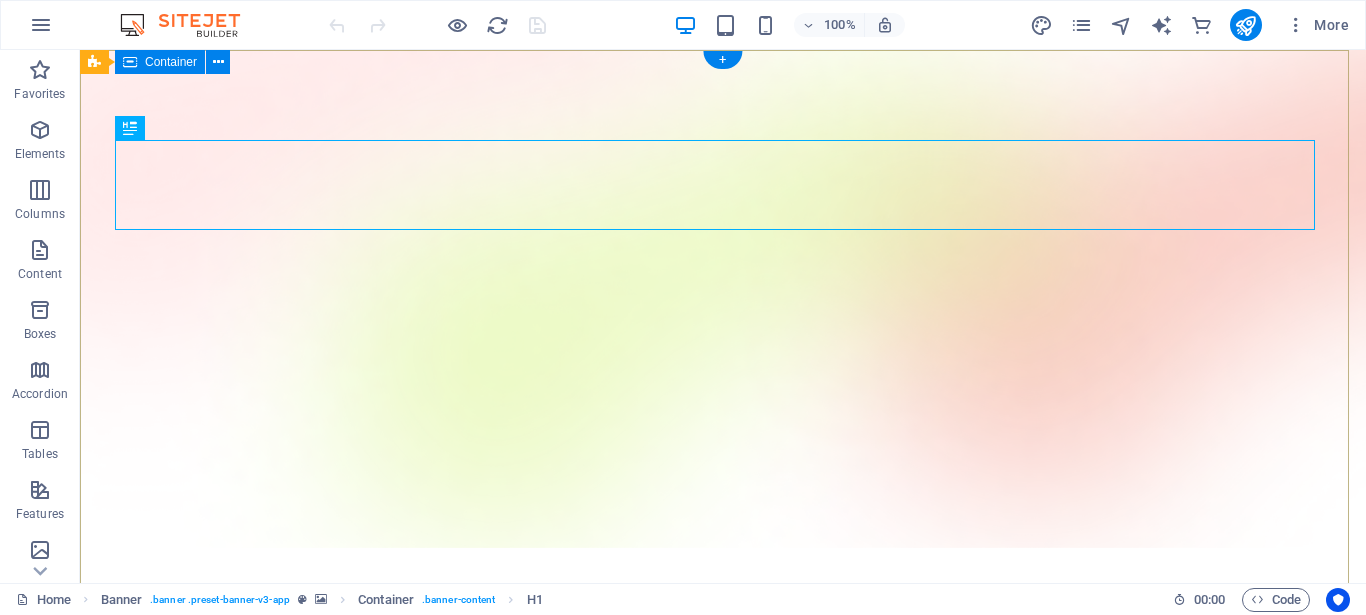 scroll, scrollTop: 0, scrollLeft: 0, axis: both 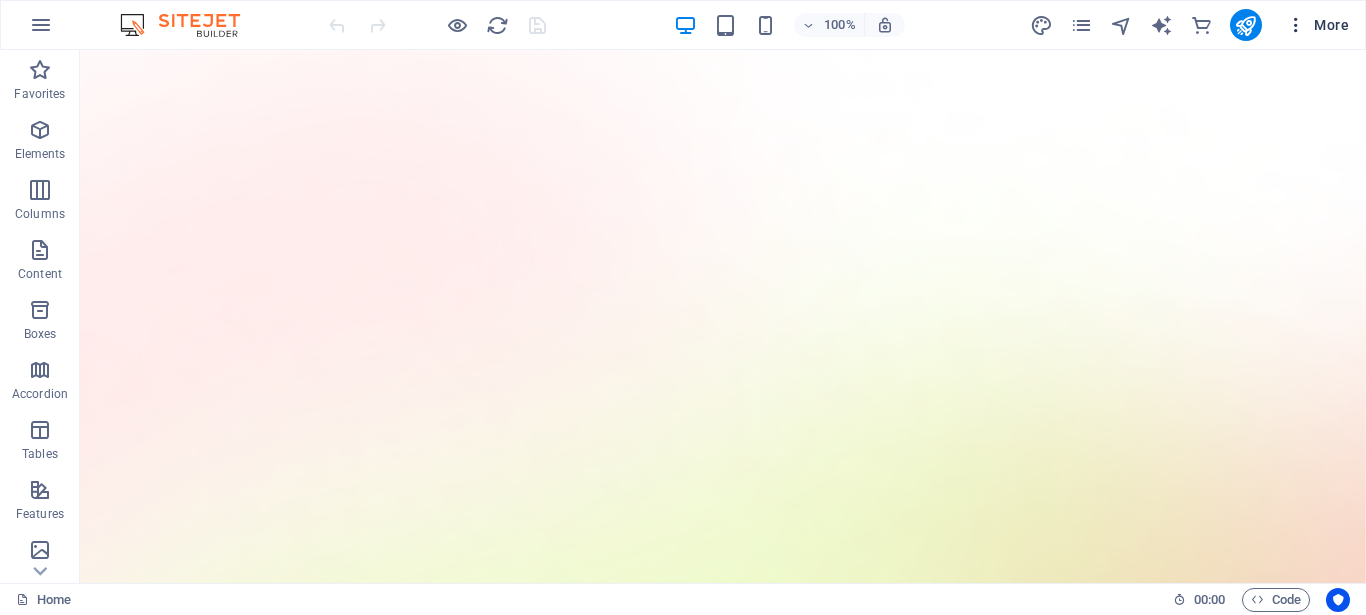click at bounding box center [1296, 25] 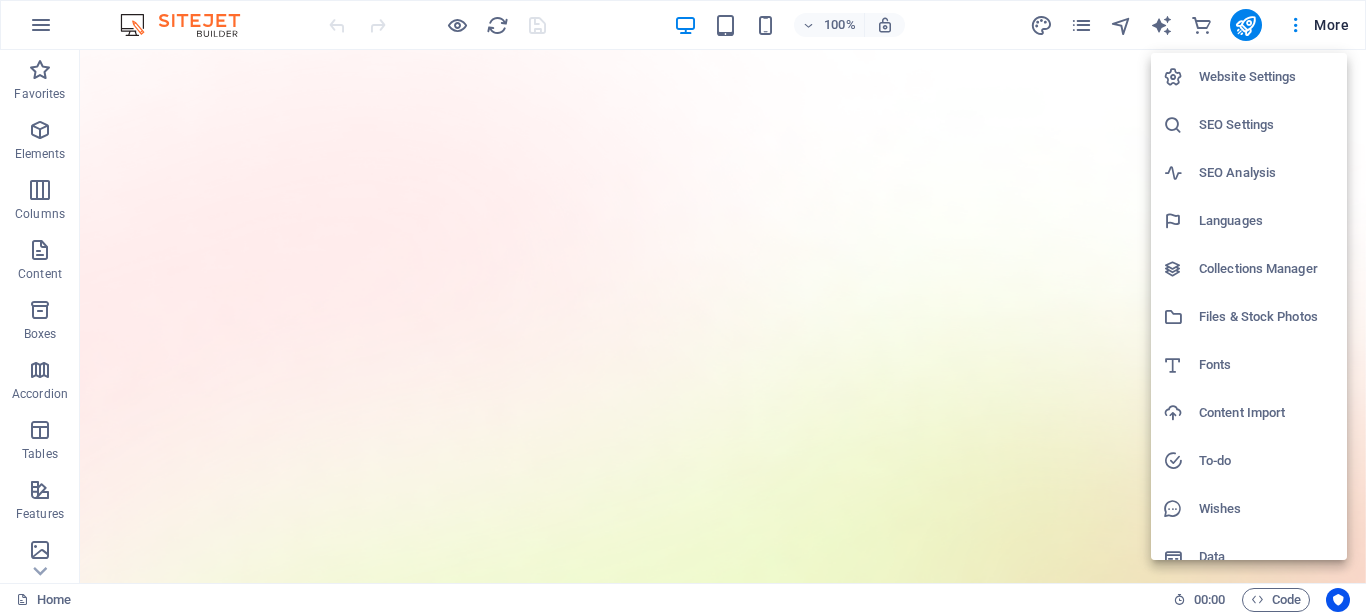 click on "Files & Stock Photos" at bounding box center [1267, 317] 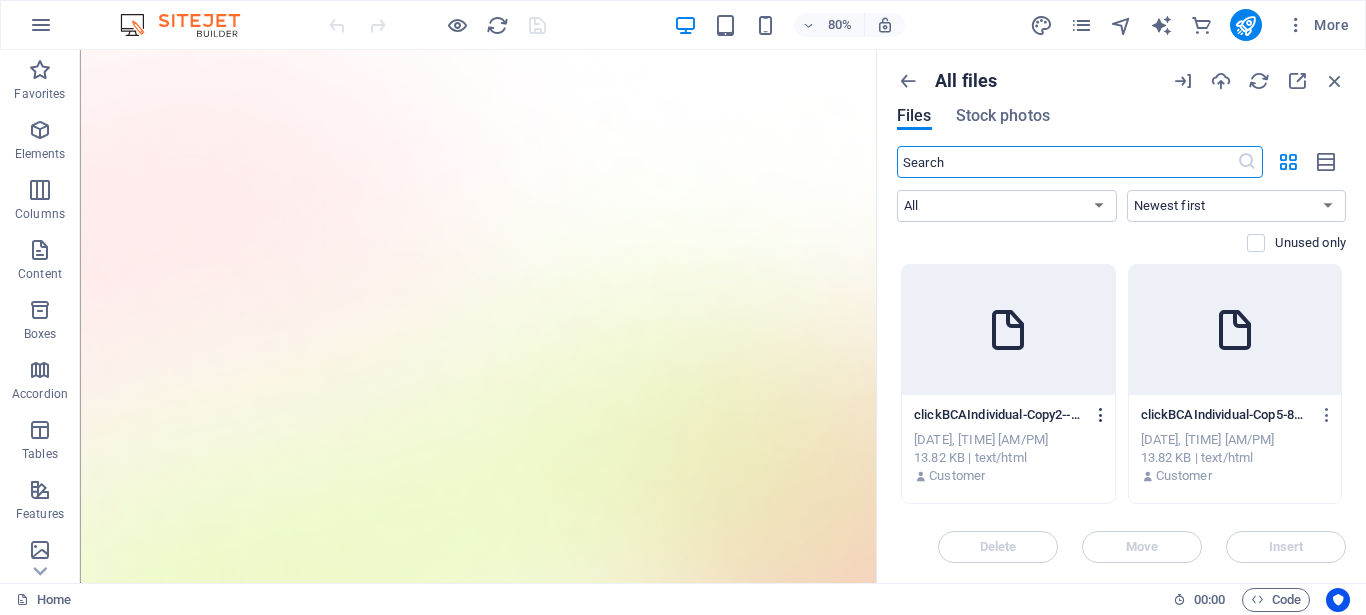 click at bounding box center (1101, 415) 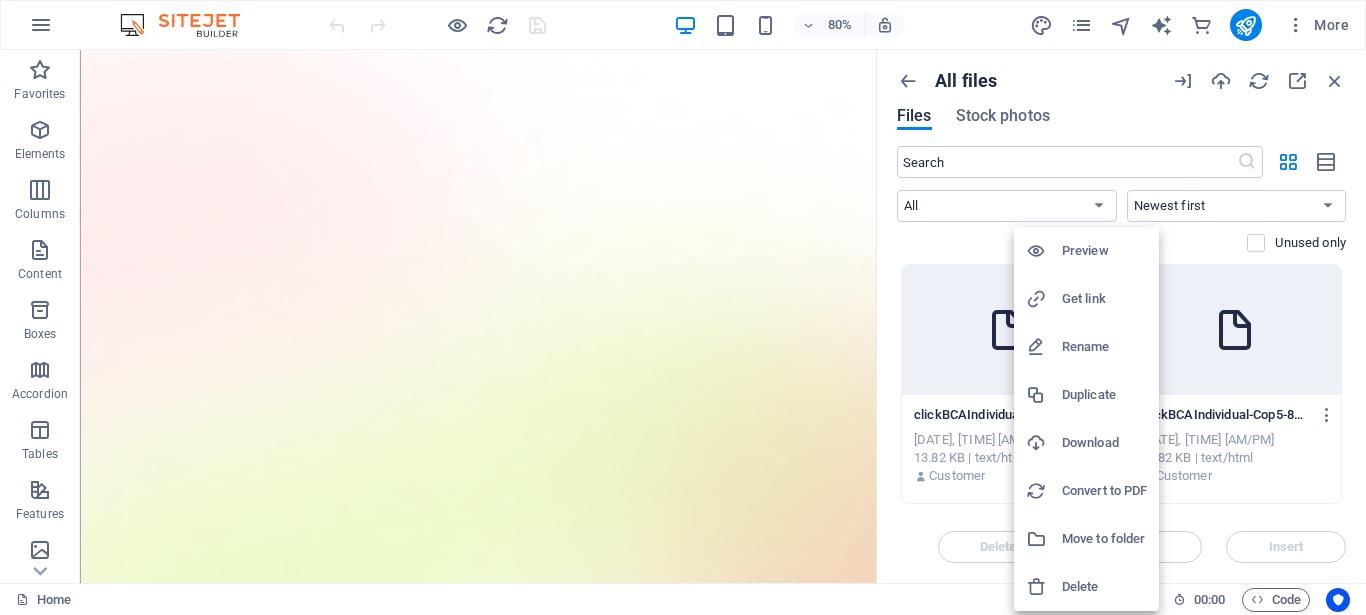 click on "Get link" at bounding box center [1104, 299] 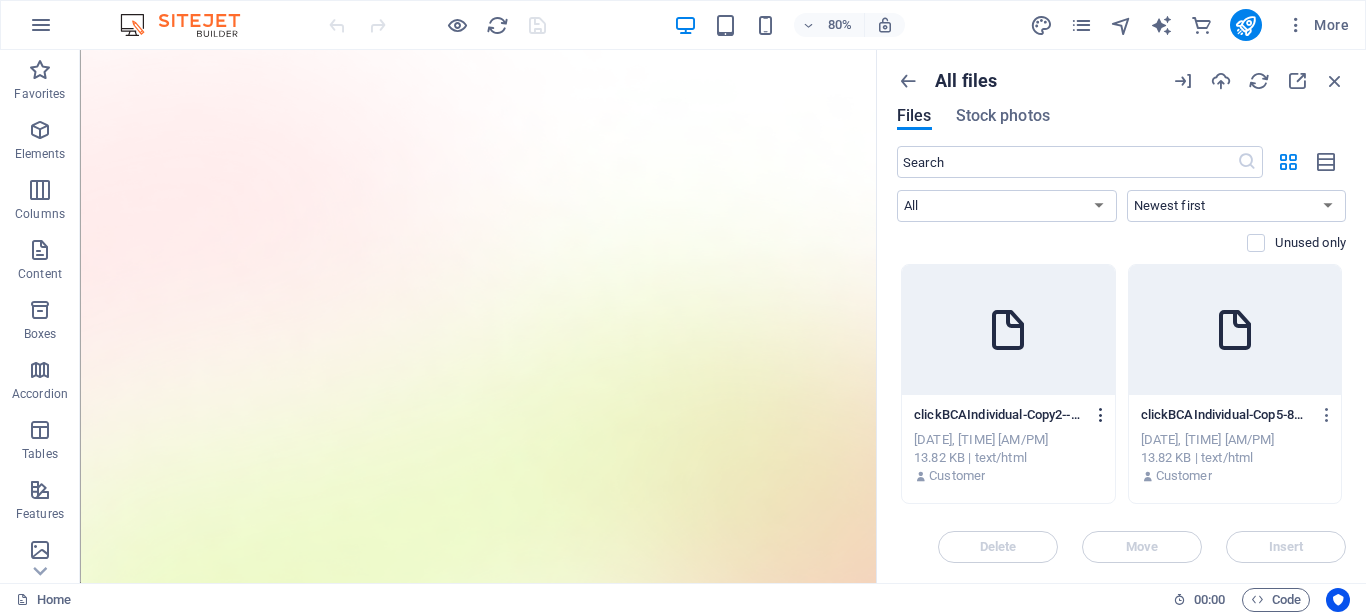 click at bounding box center (1101, 415) 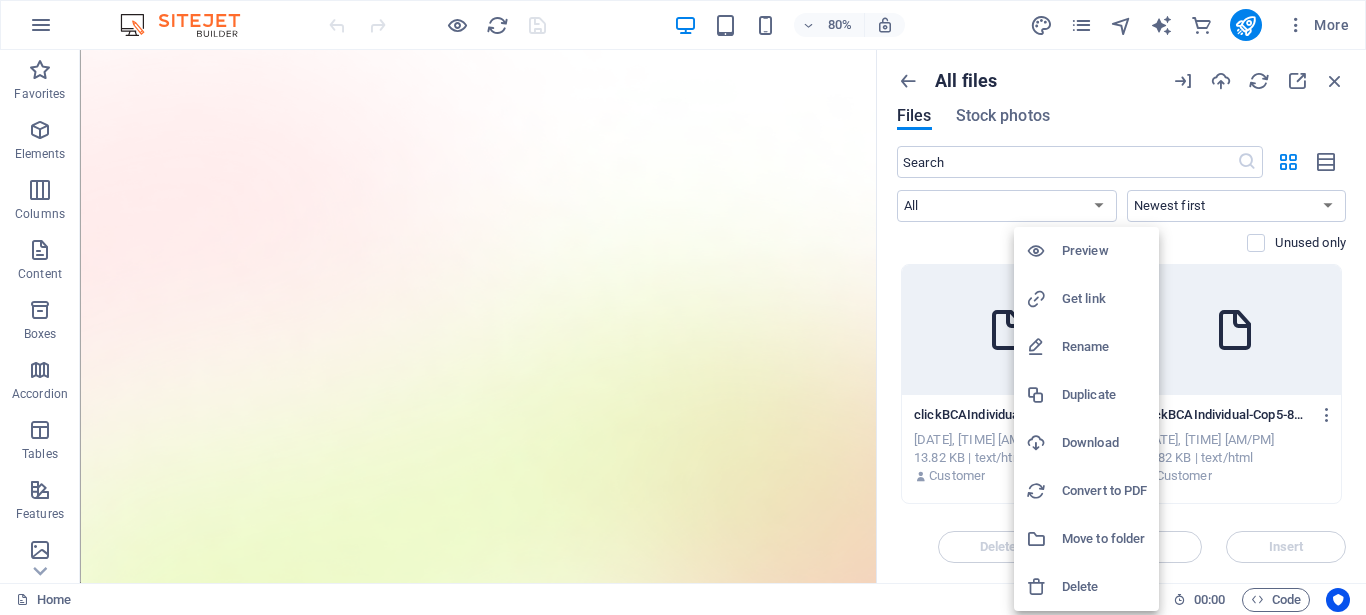click on "Preview" at bounding box center (1104, 251) 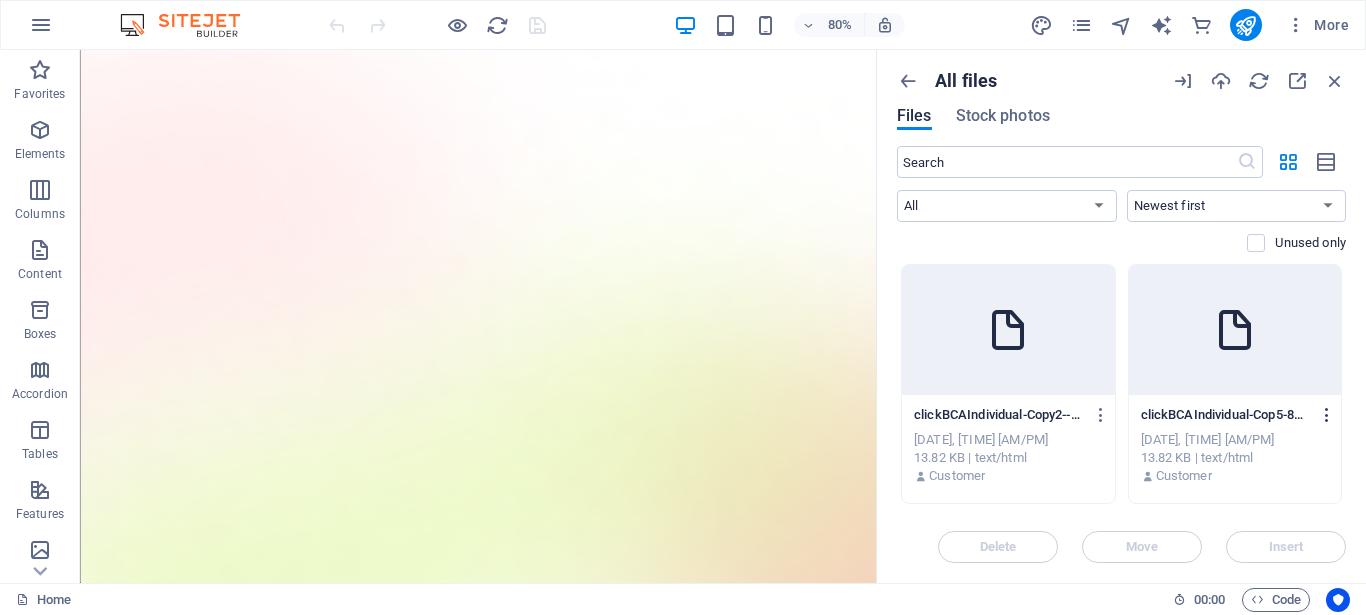 click at bounding box center [1327, 415] 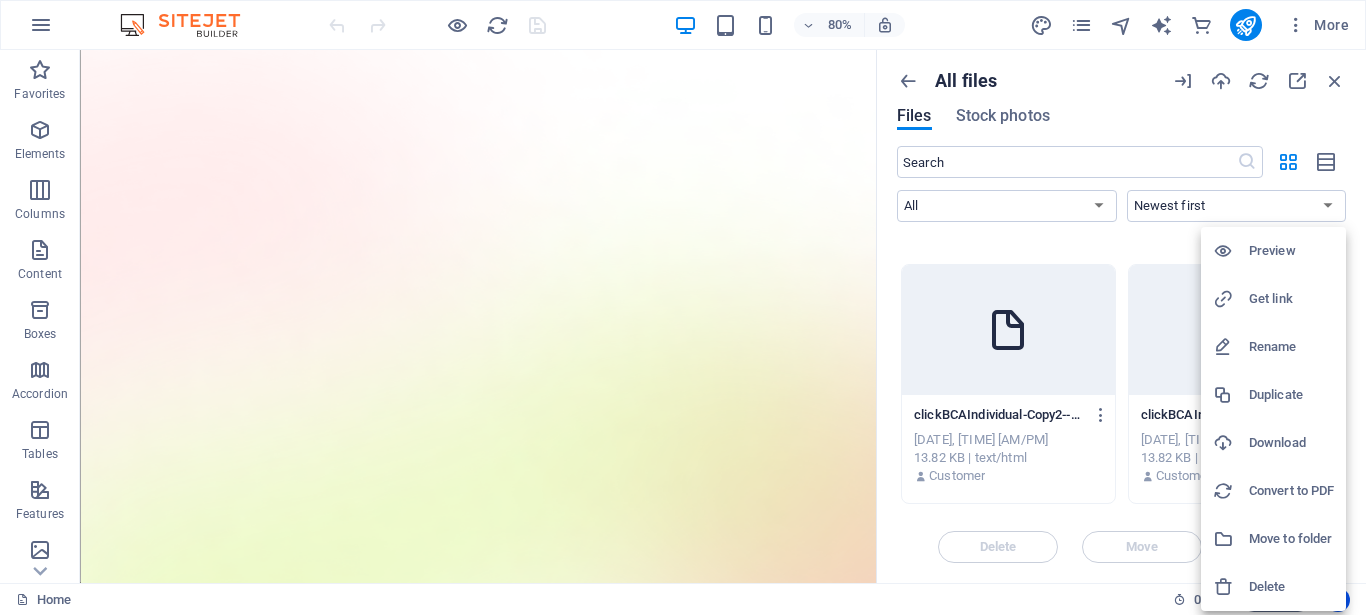 click on "Get link" at bounding box center (1291, 299) 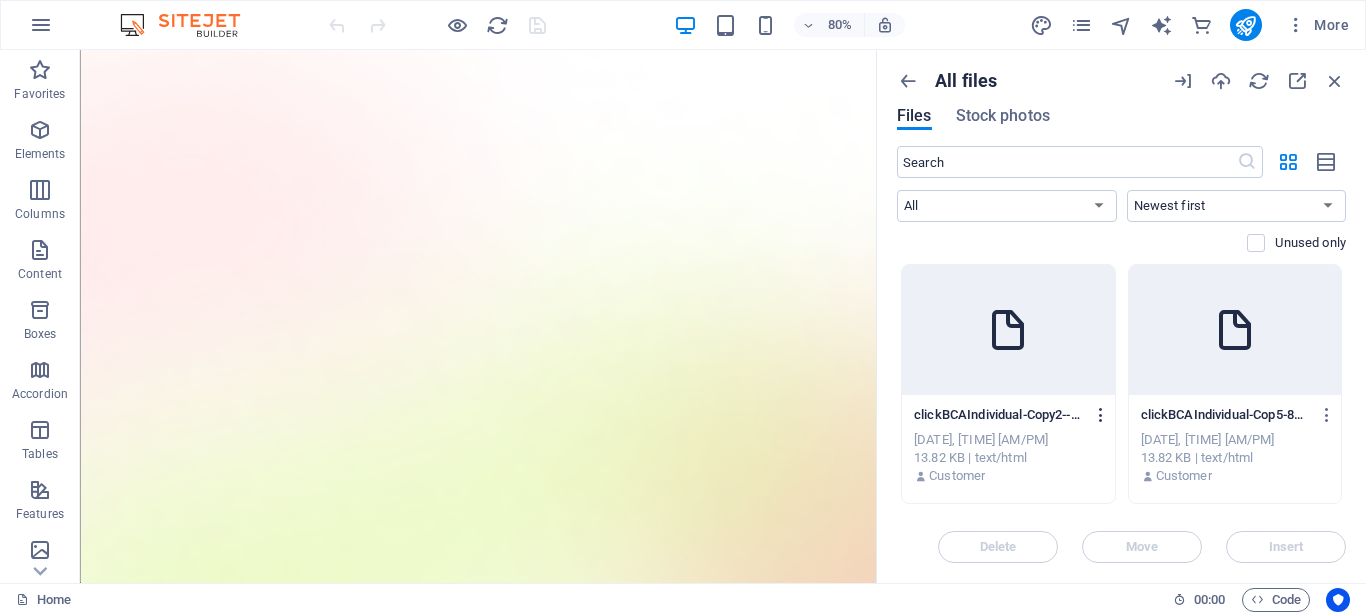 click at bounding box center [1101, 415] 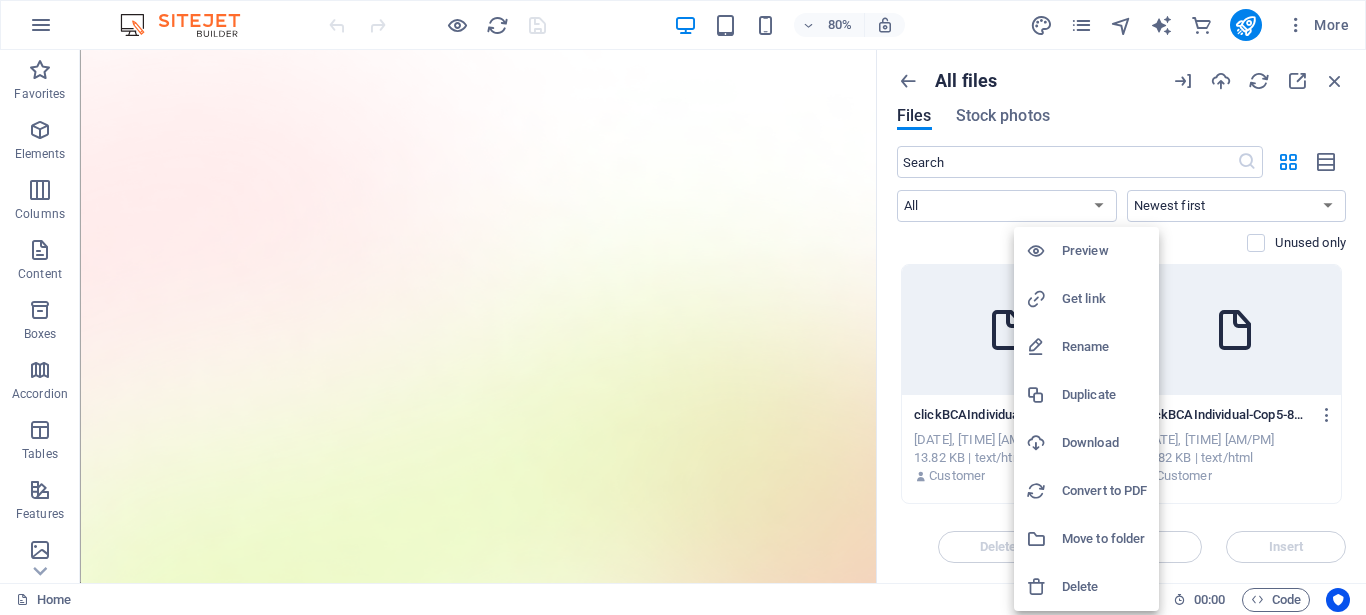 click on "Delete" at bounding box center (1104, 587) 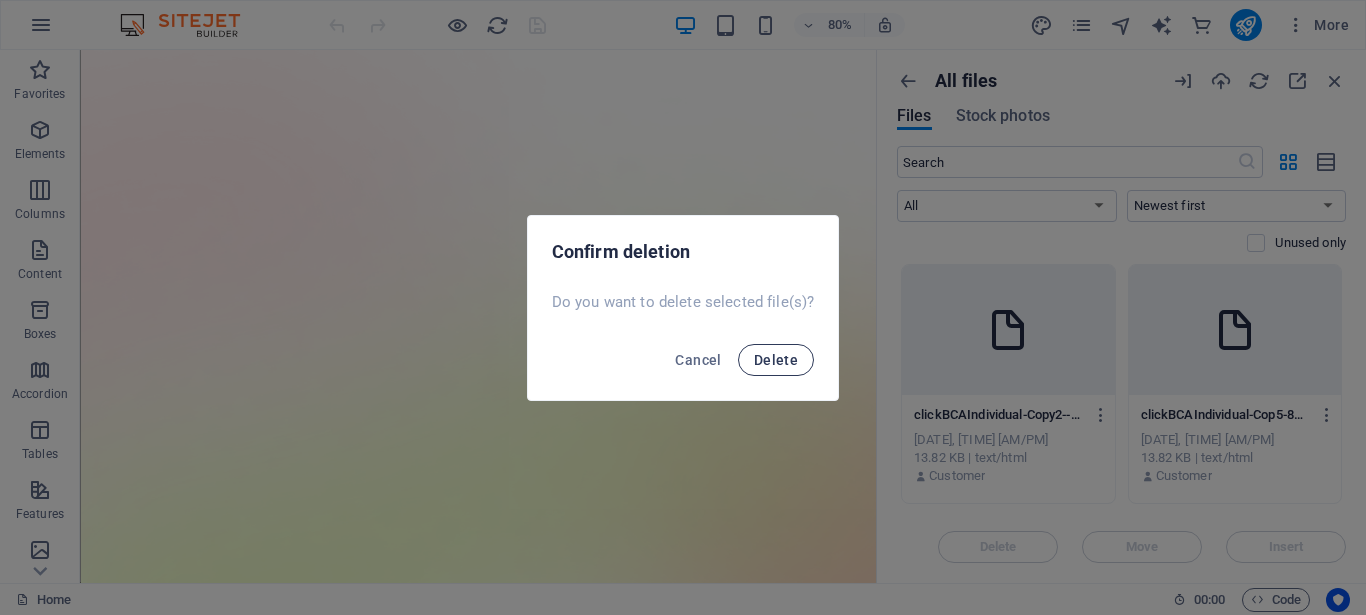 click on "Delete" at bounding box center [776, 360] 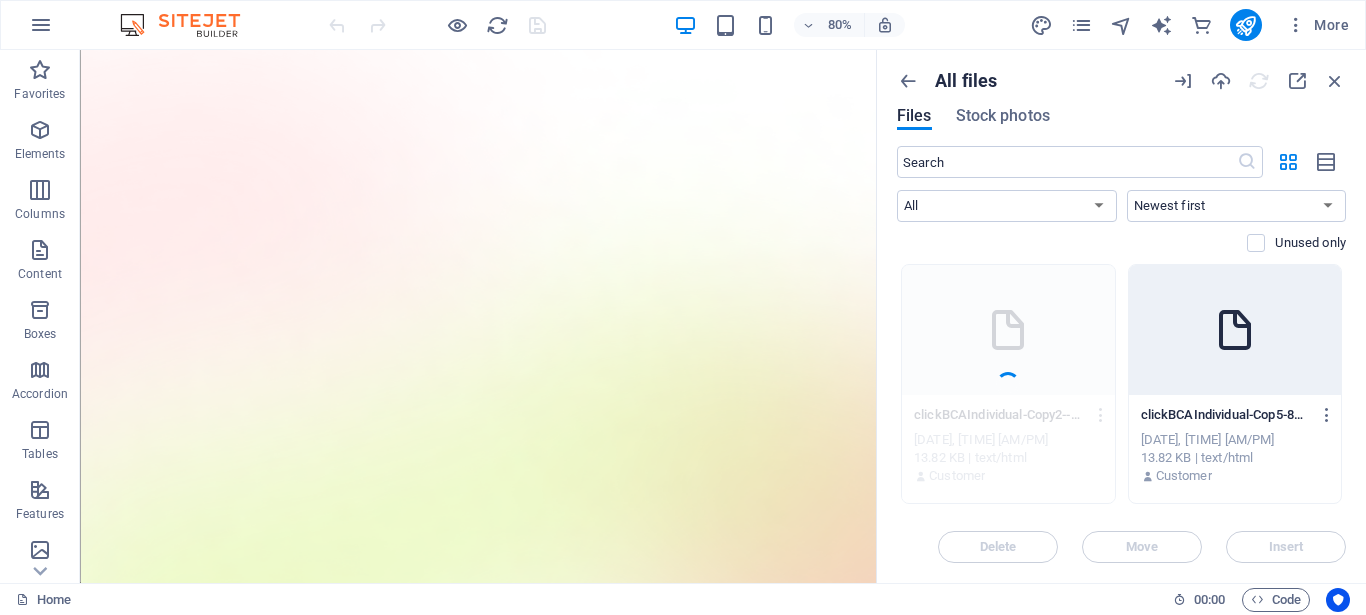 click on "clickBCAIndividual-Copy2--Mo7ira_zORq_3GOKg0S8A-L4sbZWq1pCkK7aCPMa474Q.htm clickBCAIndividual-Copy2--Mo7ira_zORq_3GOKg0S8A-L4sbZWq1pCkK7aCPMa474Q.htm Apr 24, 2025 11:12 AM 13.82 KB | text/html Customer clickBCAIndividual-Cop5-8RhUtNIKdF0ftuVGLDjbBA.htm clickBCAIndividual-Cop5-8RhUtNIKdF0ftuVGLDjbBA.htm Apr 24, 2025 11:11 AM 13.82 KB | text/html Customer clickBCAIndividual-Copy2--Mo7ira_zORq_3GOKg0S8A.htm clickBCAIndividual-Copy2--Mo7ira_zORq_3GOKg0S8A.htm Apr 24, 2025 11:08 AM 13.82 KB | text/html Customer clickBCAIndividual-QjJqPBVrYcGjVYKxxEKUHA-iQQCDUD8UFF8knTGDCjaKw-wdI5Ji2zoMhQi6Lyykh5OA.htm clickBCAIndividual-QjJqPBVrYcGjVYKxxEKUHA-iQQCDUD8UFF8knTGDCjaKw-wdI5Ji2zoMhQi6Lyykh5OA.htm Apr 24, 2025 10:40 AM 16.47 KB | text/html Customer 8OyYt73AP1GnNh4i--t7oUxHl_BqBUFKQ-RrT1g.js 8OyYt73AP1GnNh4i--t7oUxHl_BqBUFKQ-RrT1g.js Apr 24, 2025 9:38 AM 308.24 KB | text/plain Customer banner_login_1-zs8xN49MYLNlPt86Xn3-yA.png banner_login_1-zs8xN49MYLNlPt86Xn3-yA.png Apr 24, 2025 9:37 AM 76.24 KB | 530x80 | image/png" at bounding box center [1121, 2022] 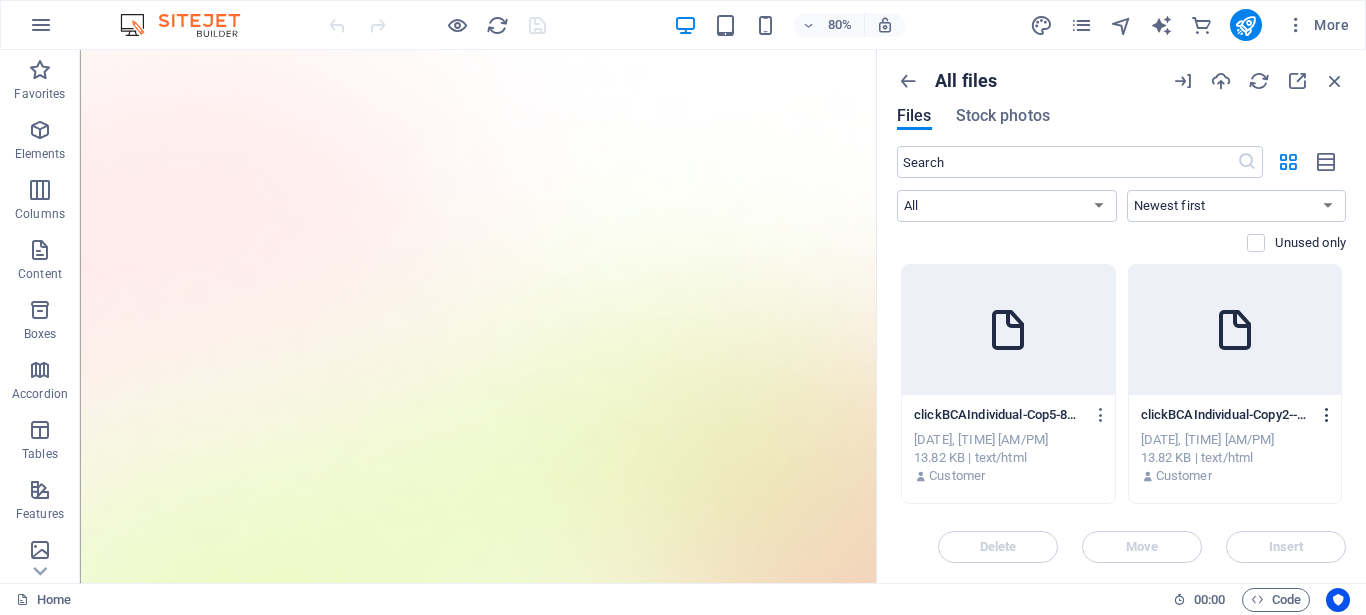 click at bounding box center (1327, 415) 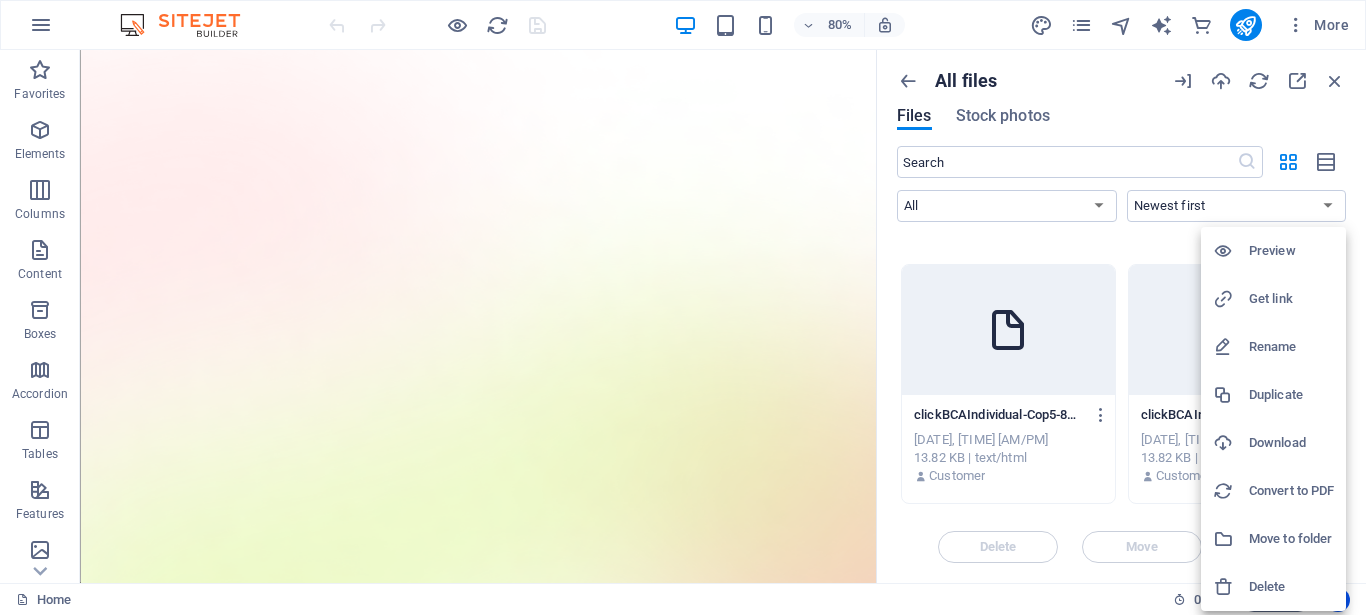 click on "Delete" at bounding box center (1291, 587) 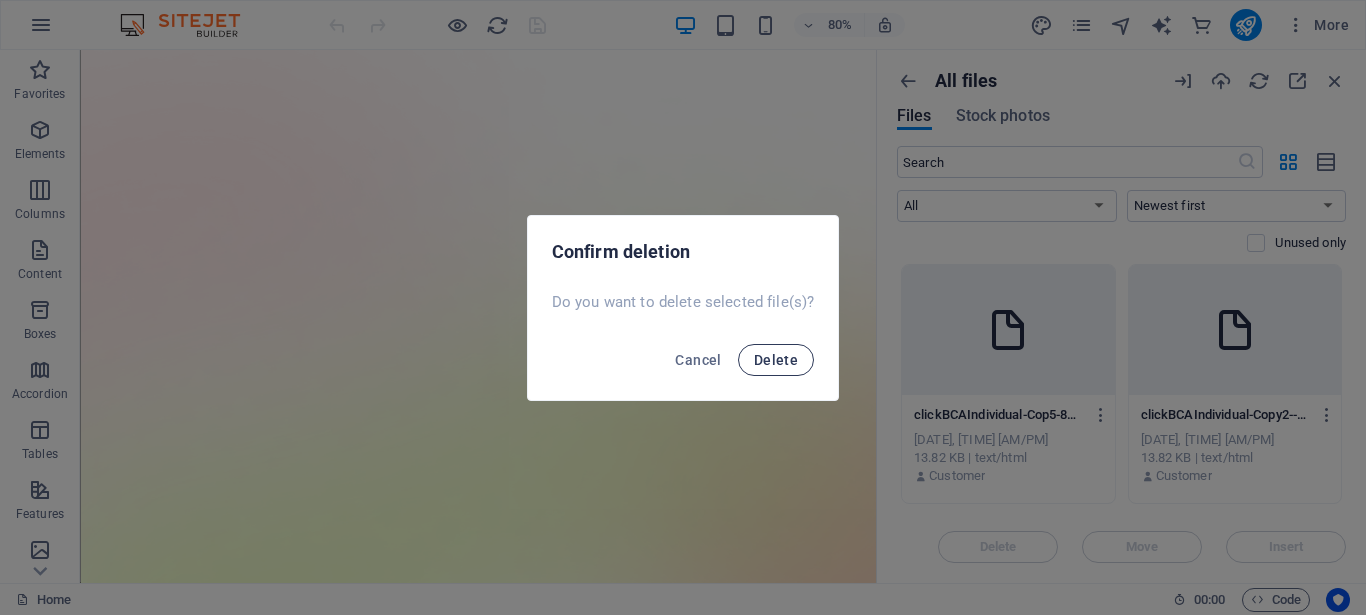 click on "Delete" at bounding box center [776, 360] 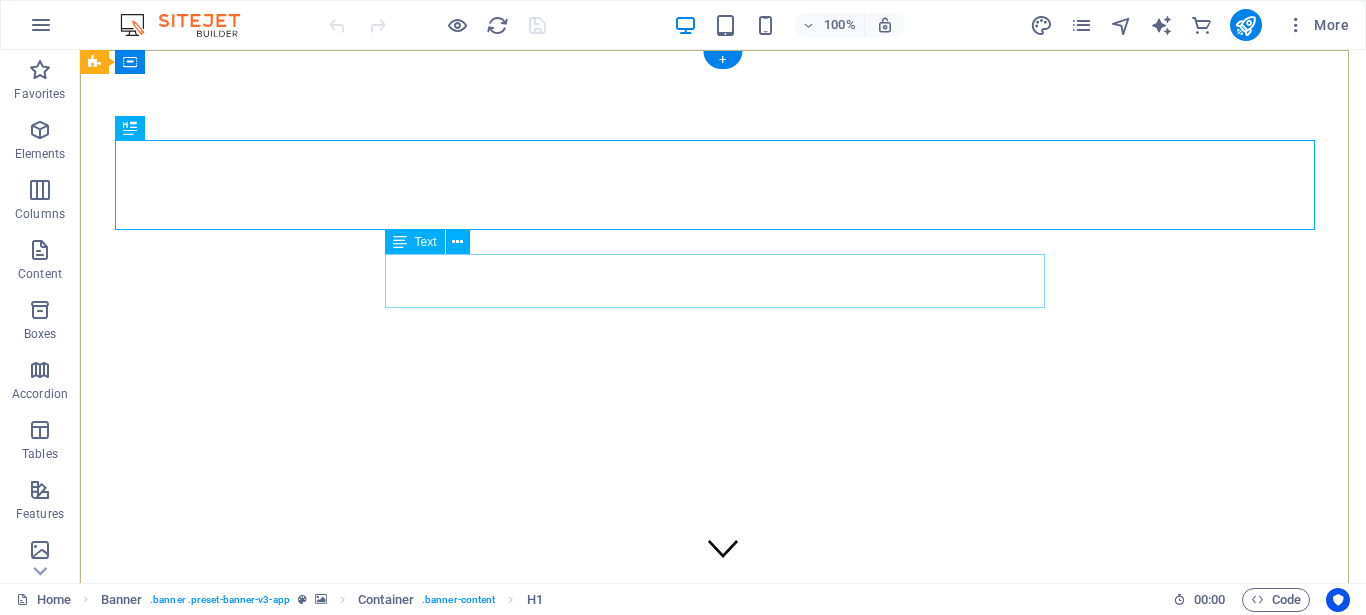 scroll, scrollTop: 0, scrollLeft: 0, axis: both 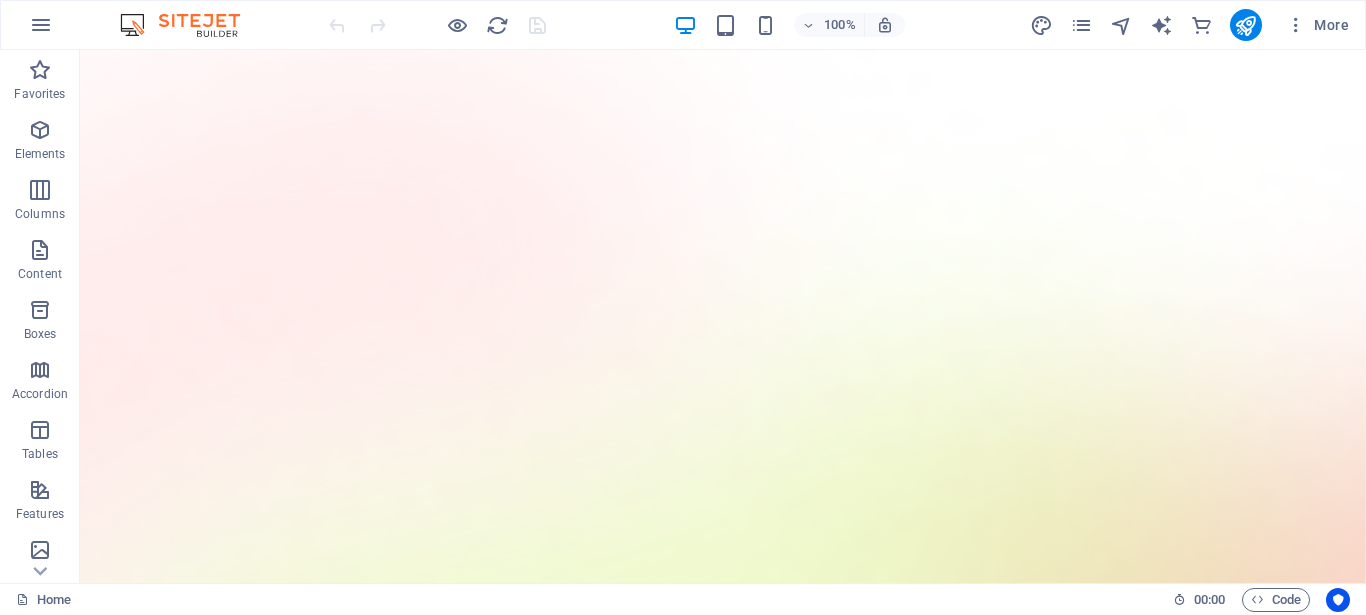 drag, startPoint x: 1355, startPoint y: 81, endPoint x: 1418, endPoint y: 63, distance: 65.52099 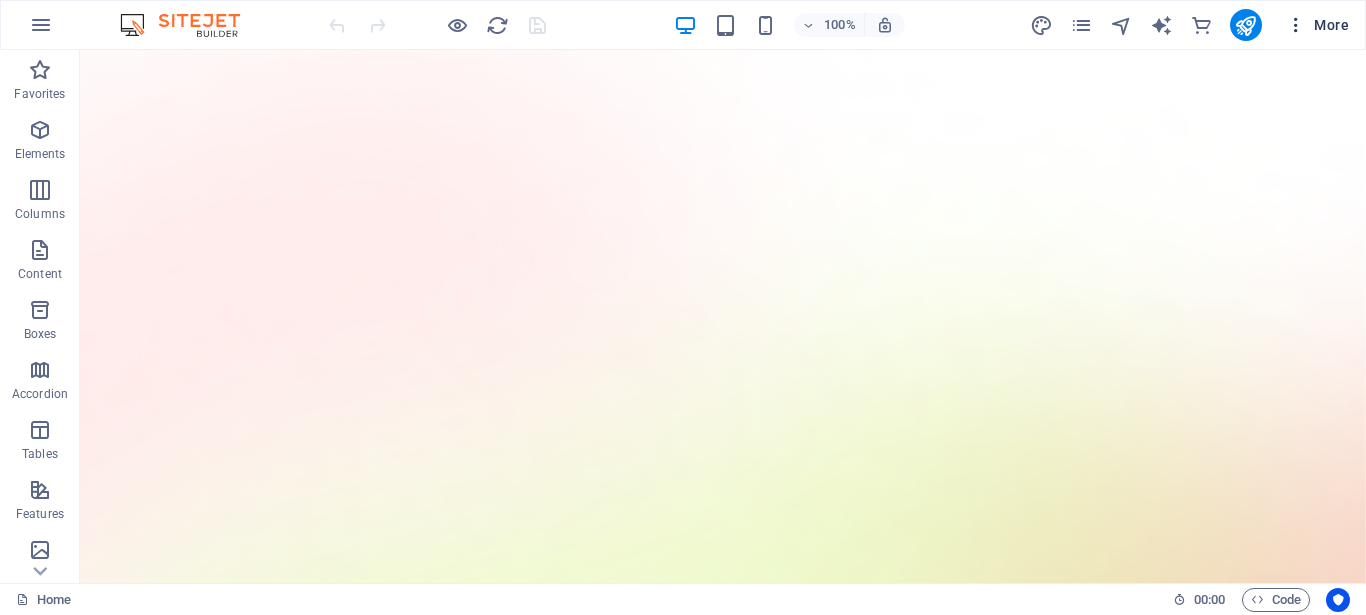 click on "More" at bounding box center [1317, 25] 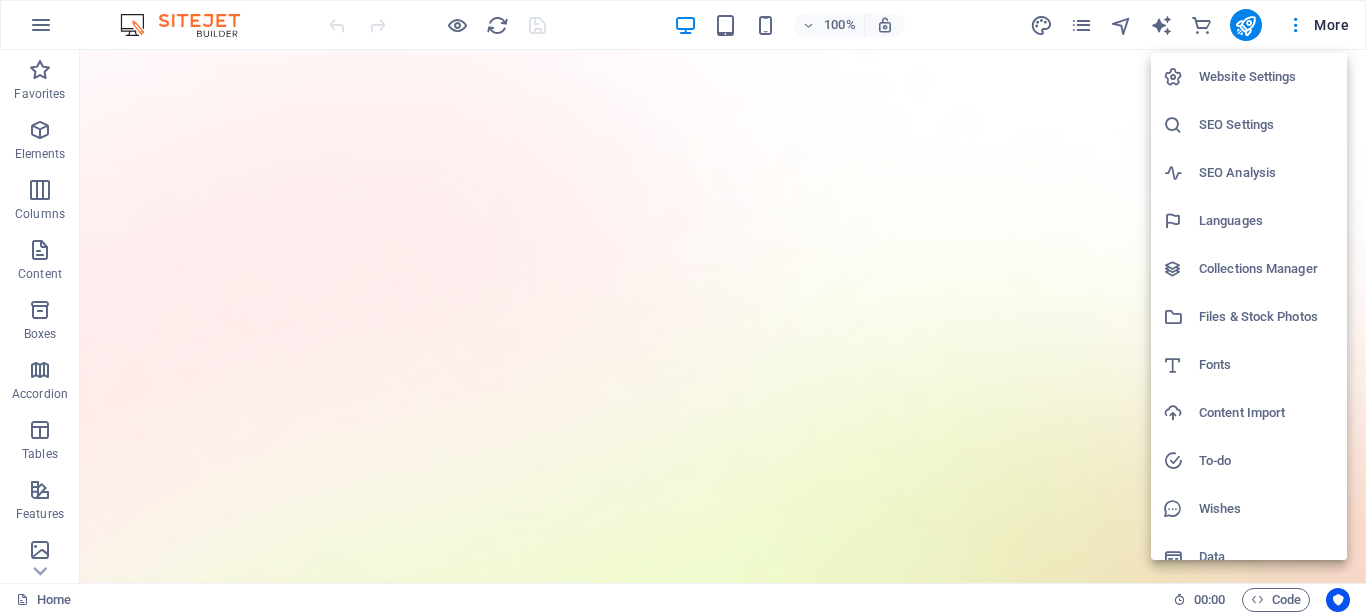 click on "Files & Stock Photos" at bounding box center [1267, 317] 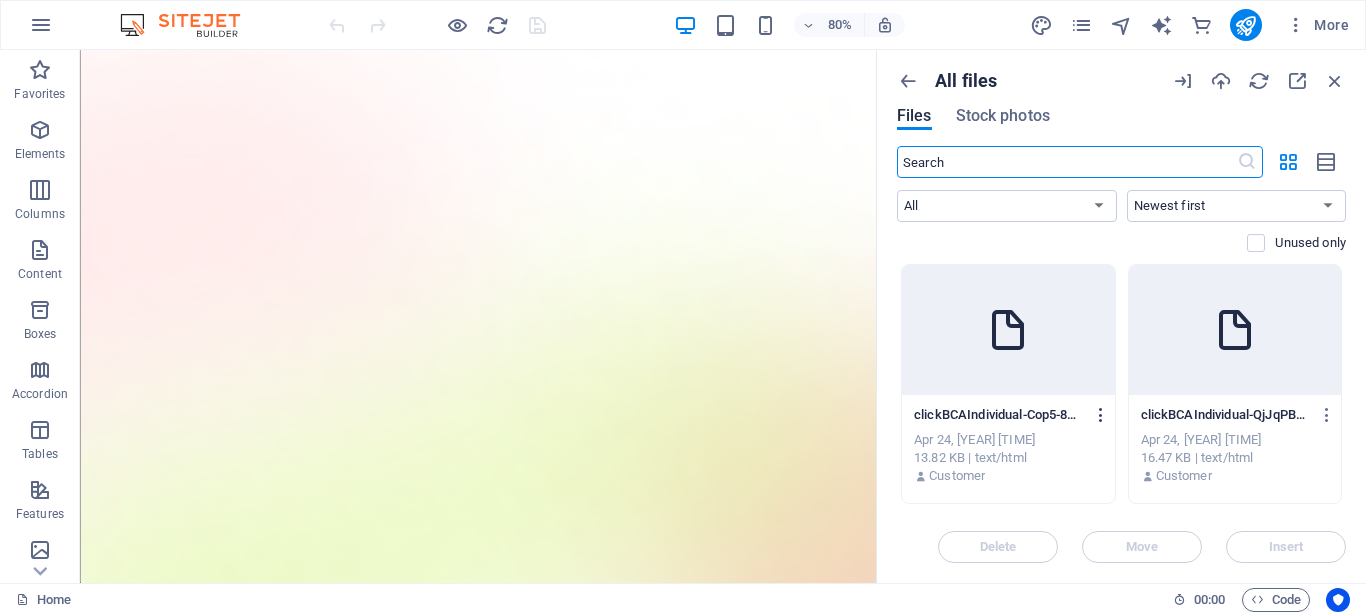 click at bounding box center (1101, 415) 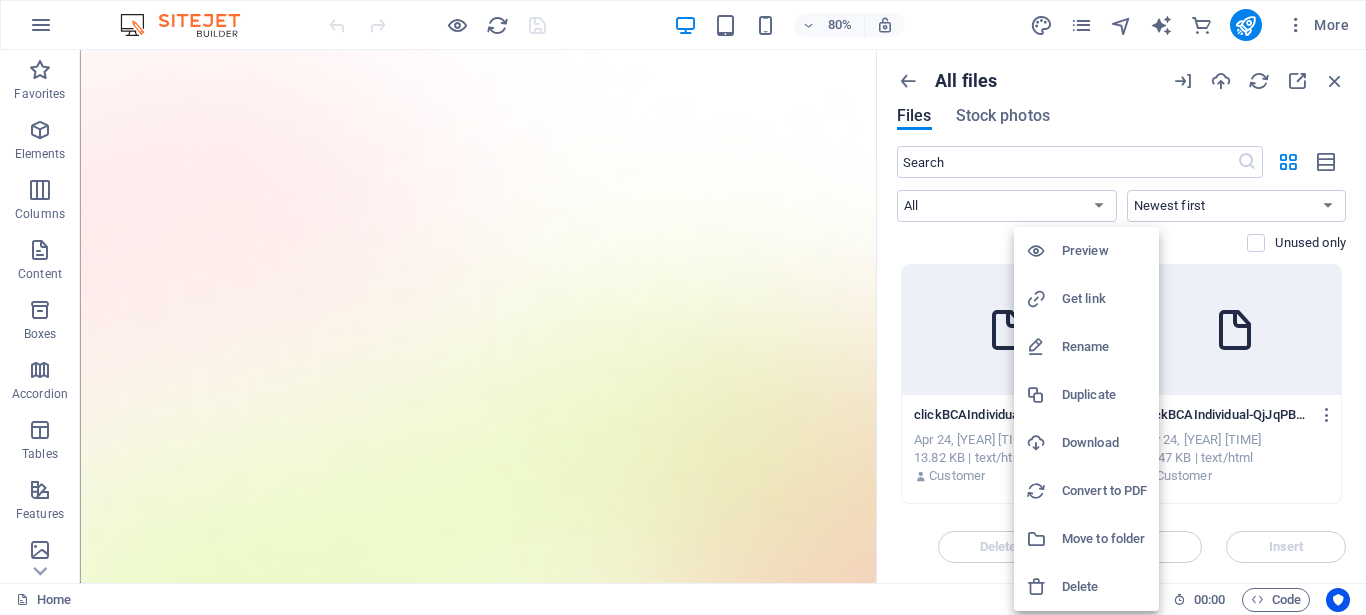 click on "Delete" at bounding box center [1104, 587] 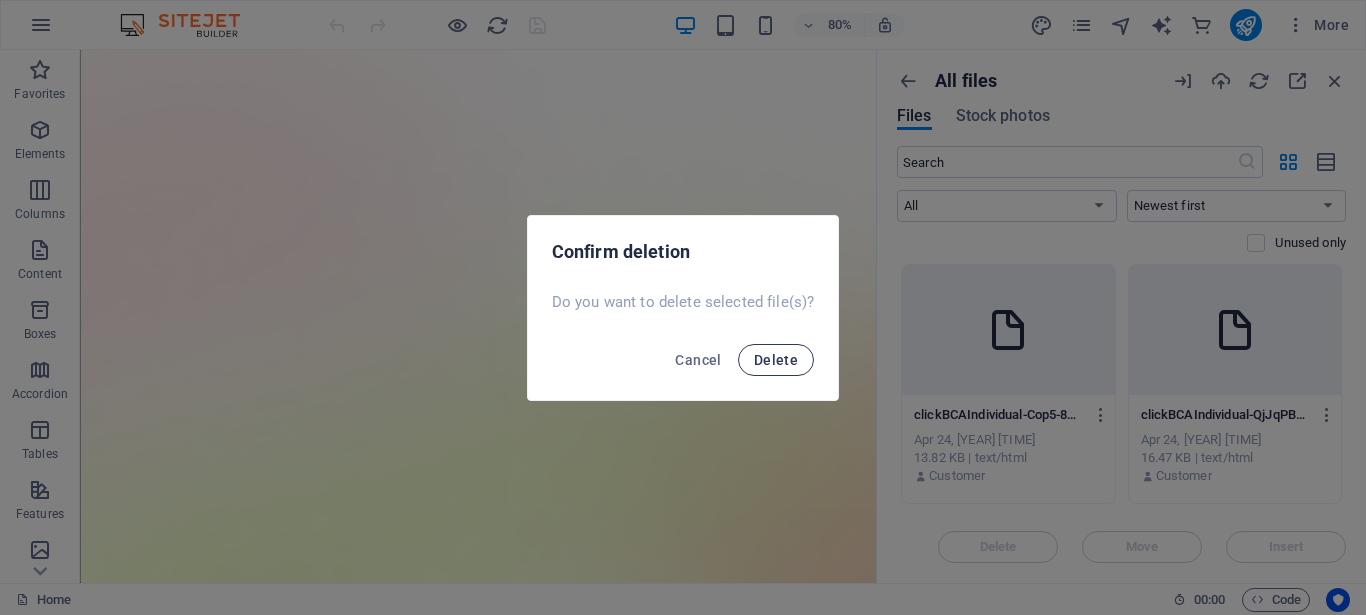 click on "Delete" at bounding box center (776, 360) 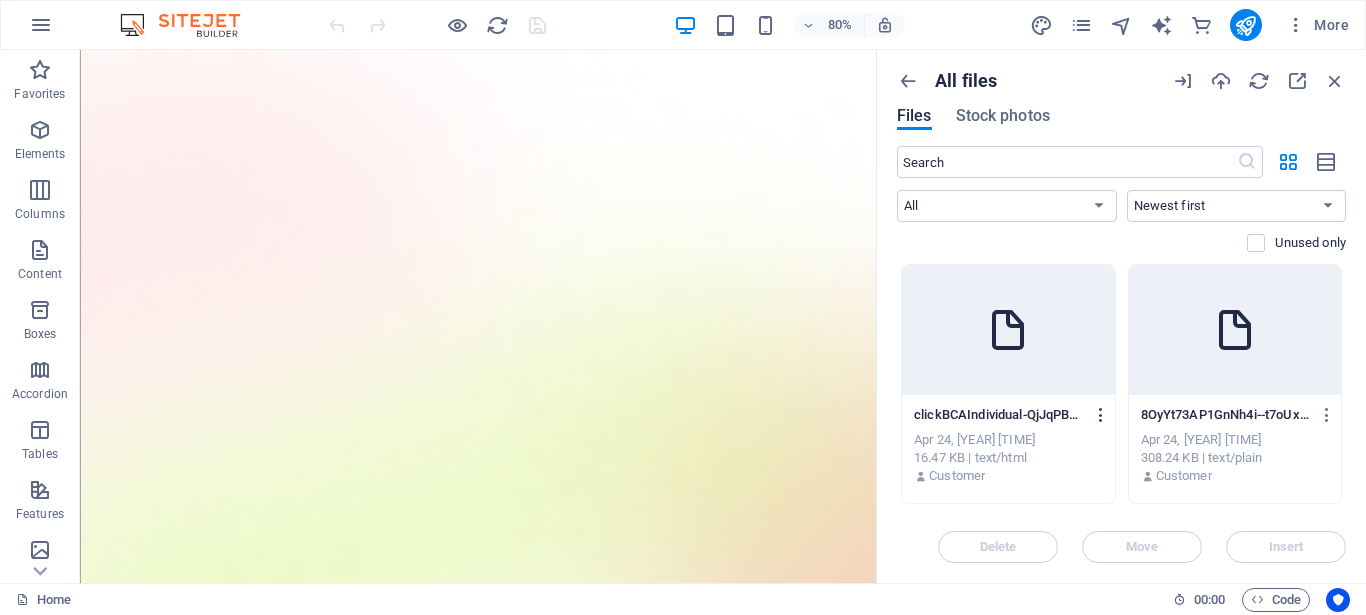 click at bounding box center [1101, 415] 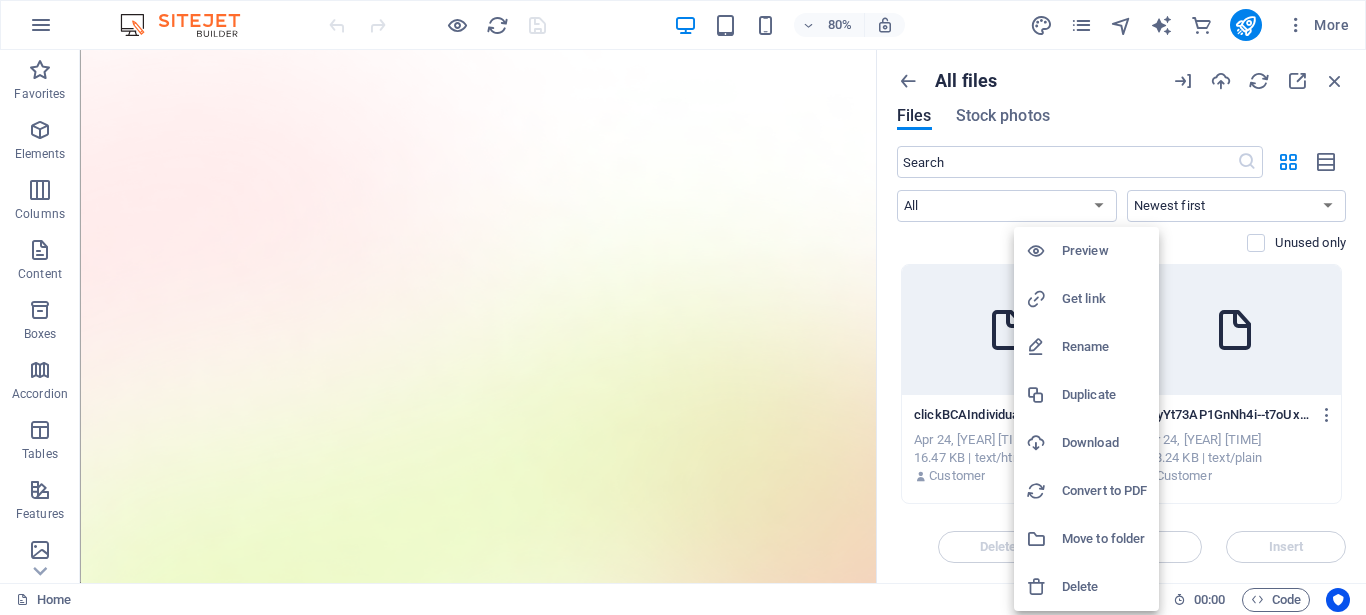 click on "Delete" at bounding box center (1104, 587) 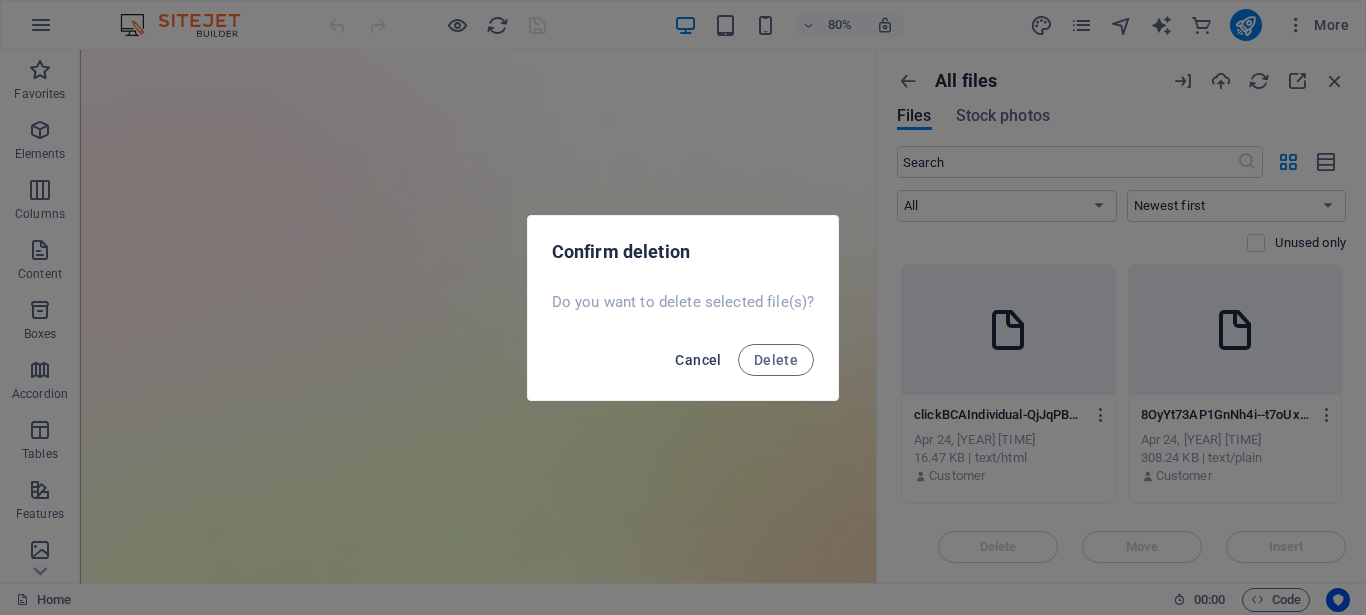 click on "Cancel" at bounding box center (698, 360) 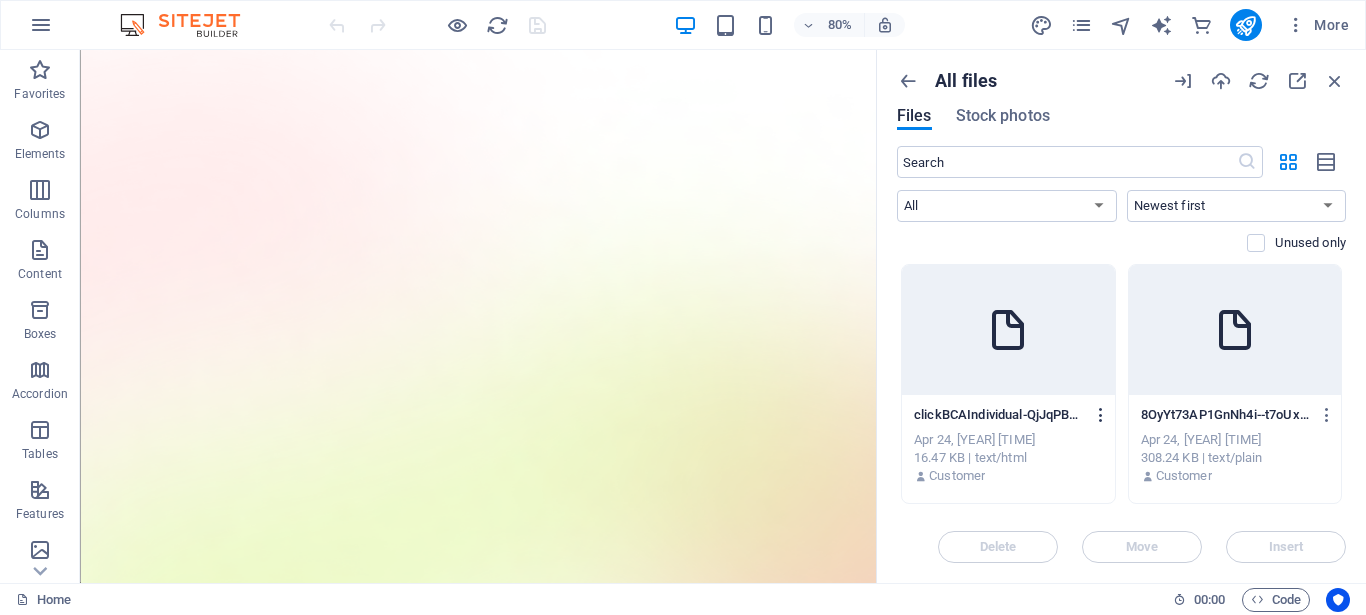 click at bounding box center (1101, 415) 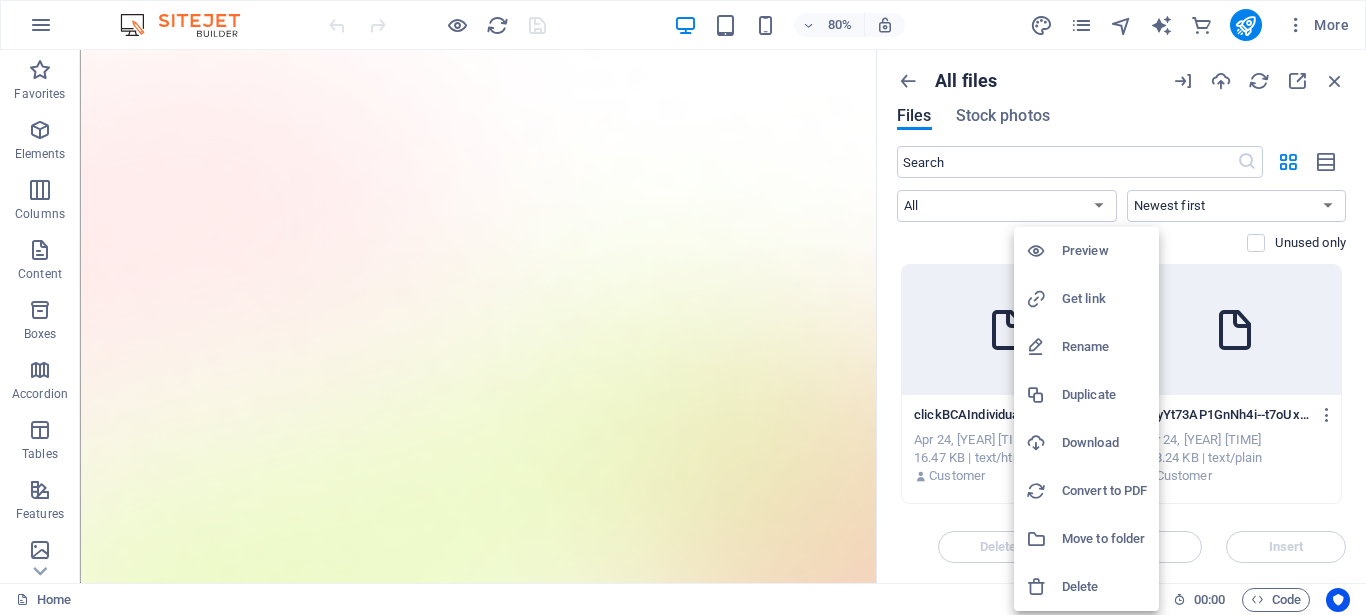 click on "Delete" at bounding box center [1104, 587] 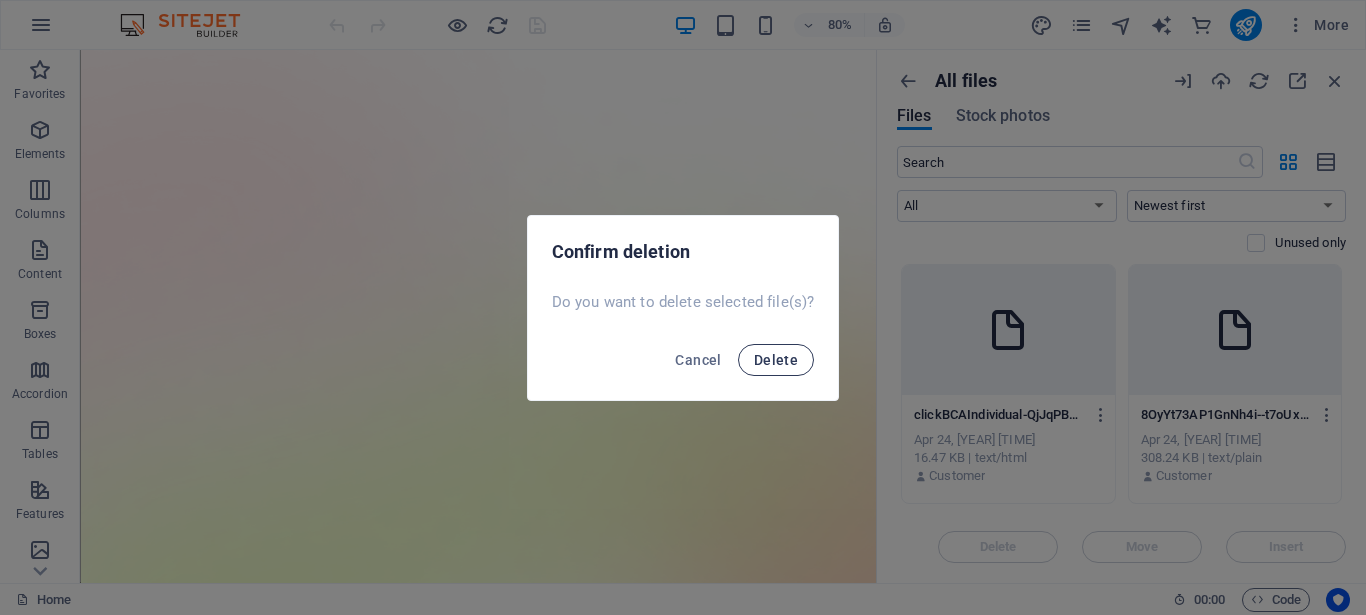 click on "Delete" at bounding box center [776, 360] 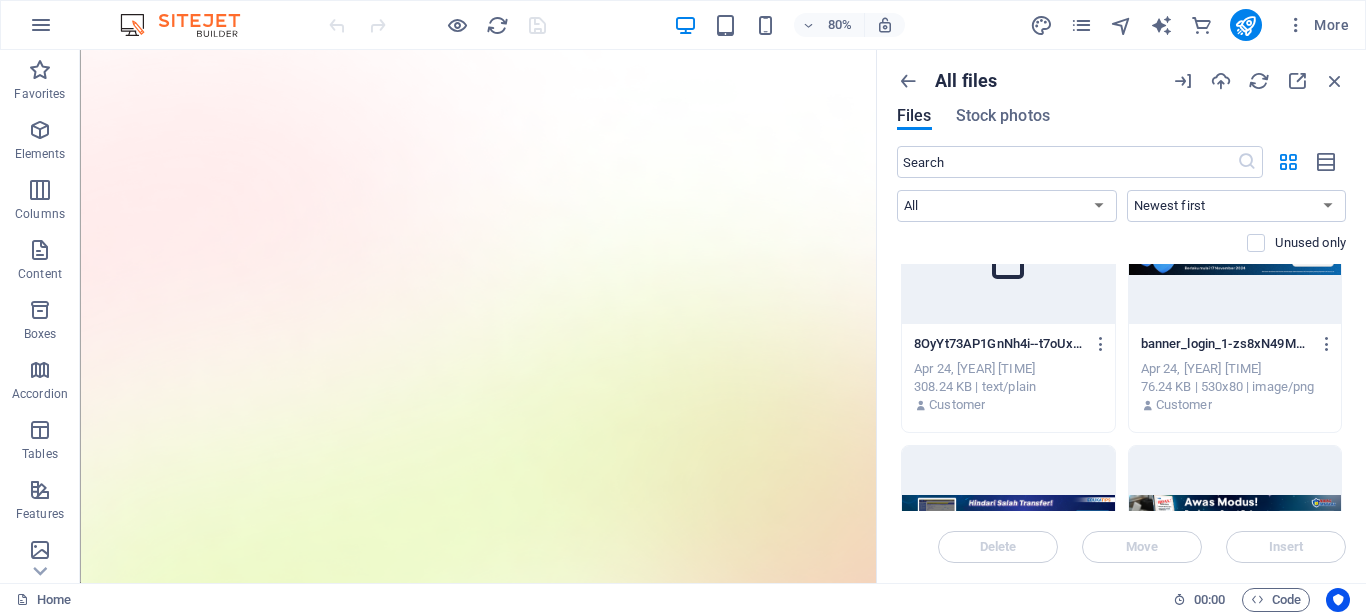 scroll, scrollTop: 0, scrollLeft: 0, axis: both 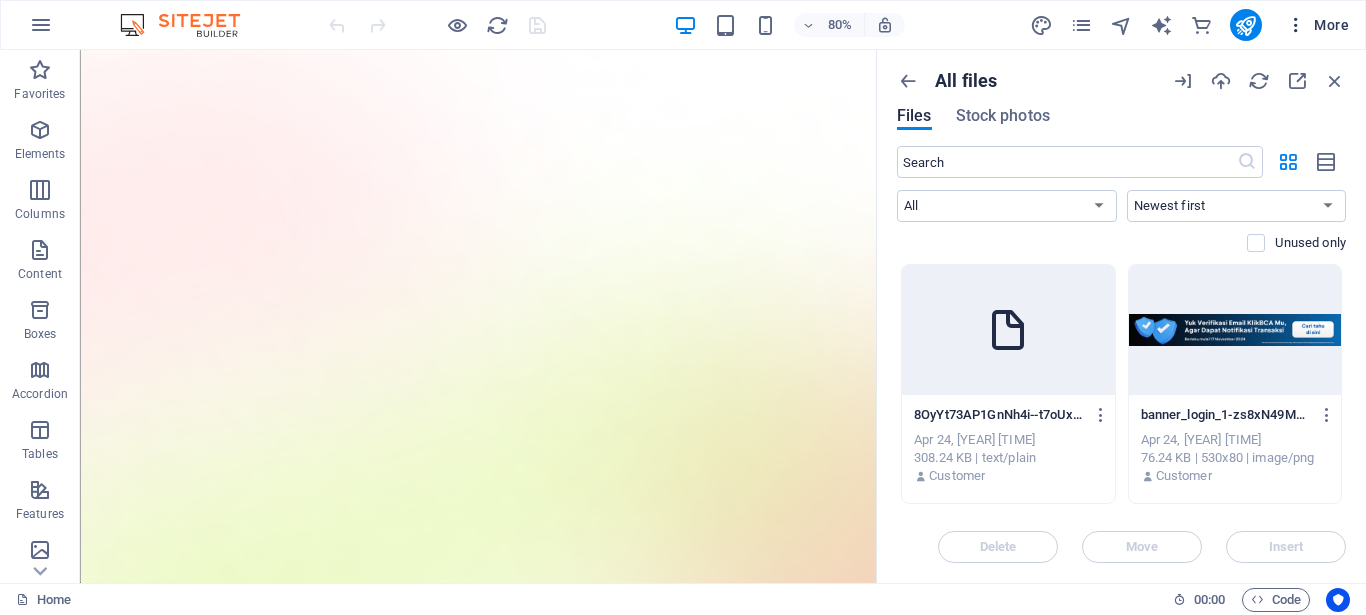 click on "More" at bounding box center (1317, 25) 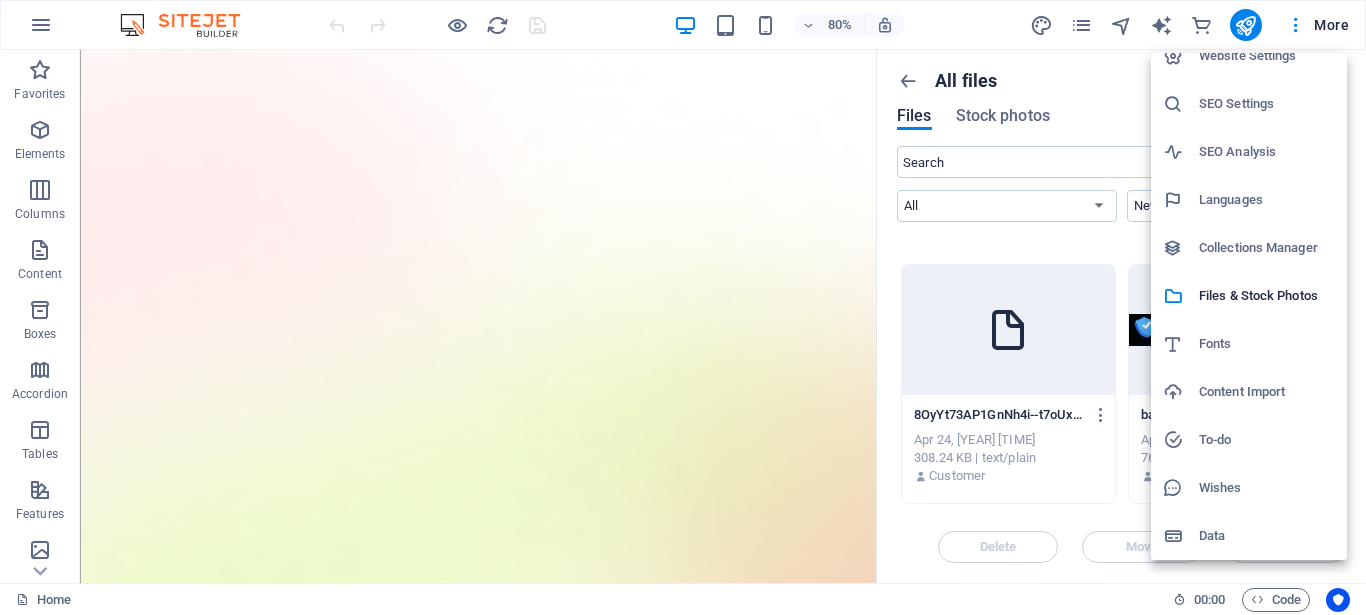 scroll, scrollTop: 0, scrollLeft: 0, axis: both 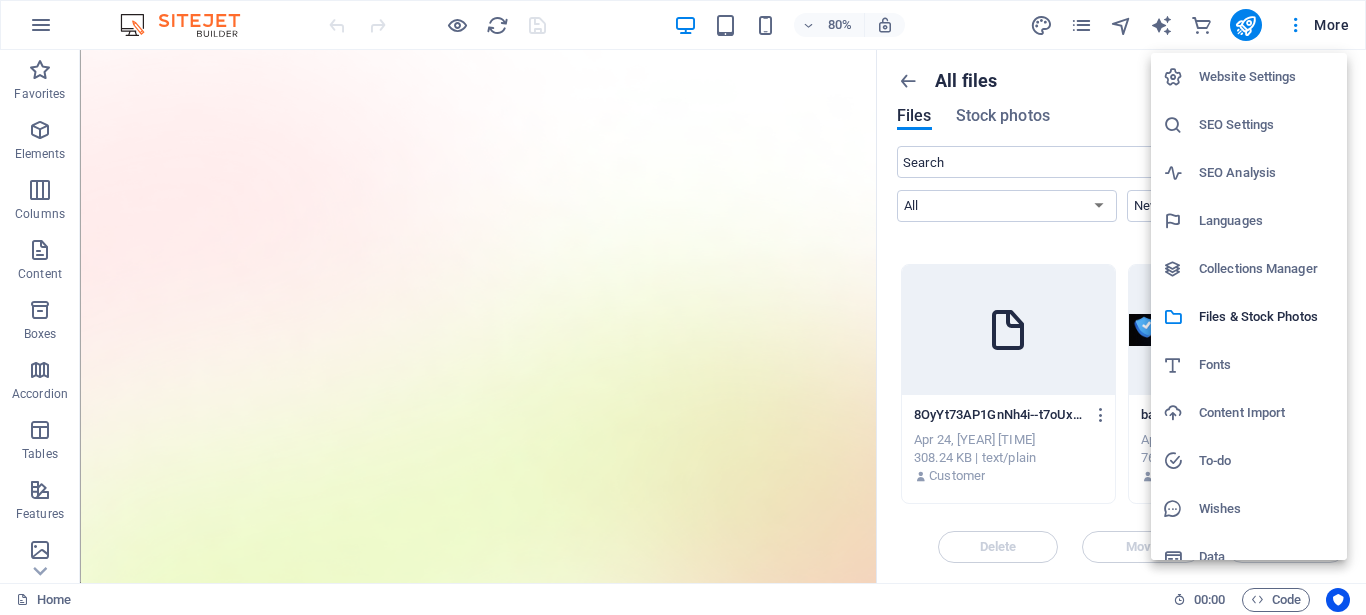 click on "Website Settings" at bounding box center [1267, 77] 